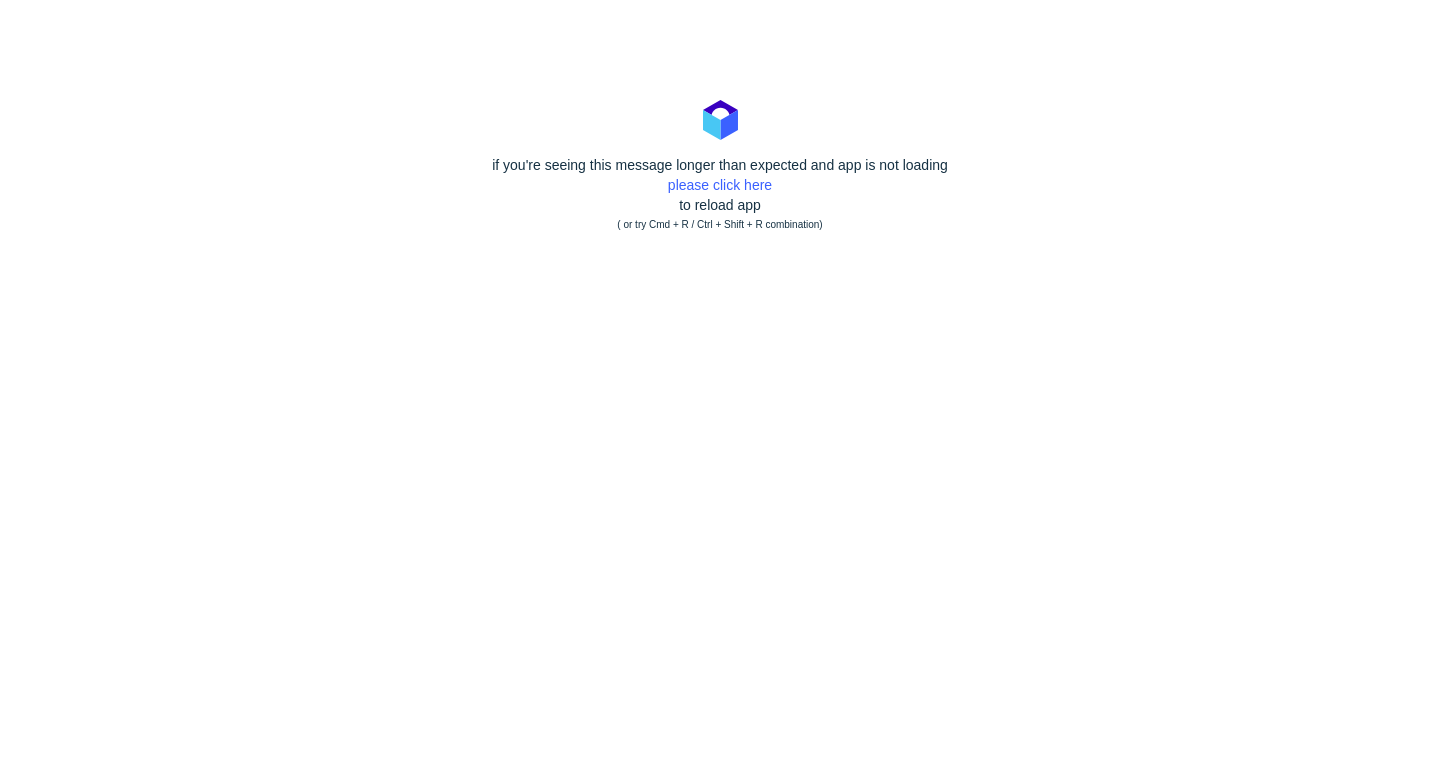 scroll, scrollTop: 0, scrollLeft: 0, axis: both 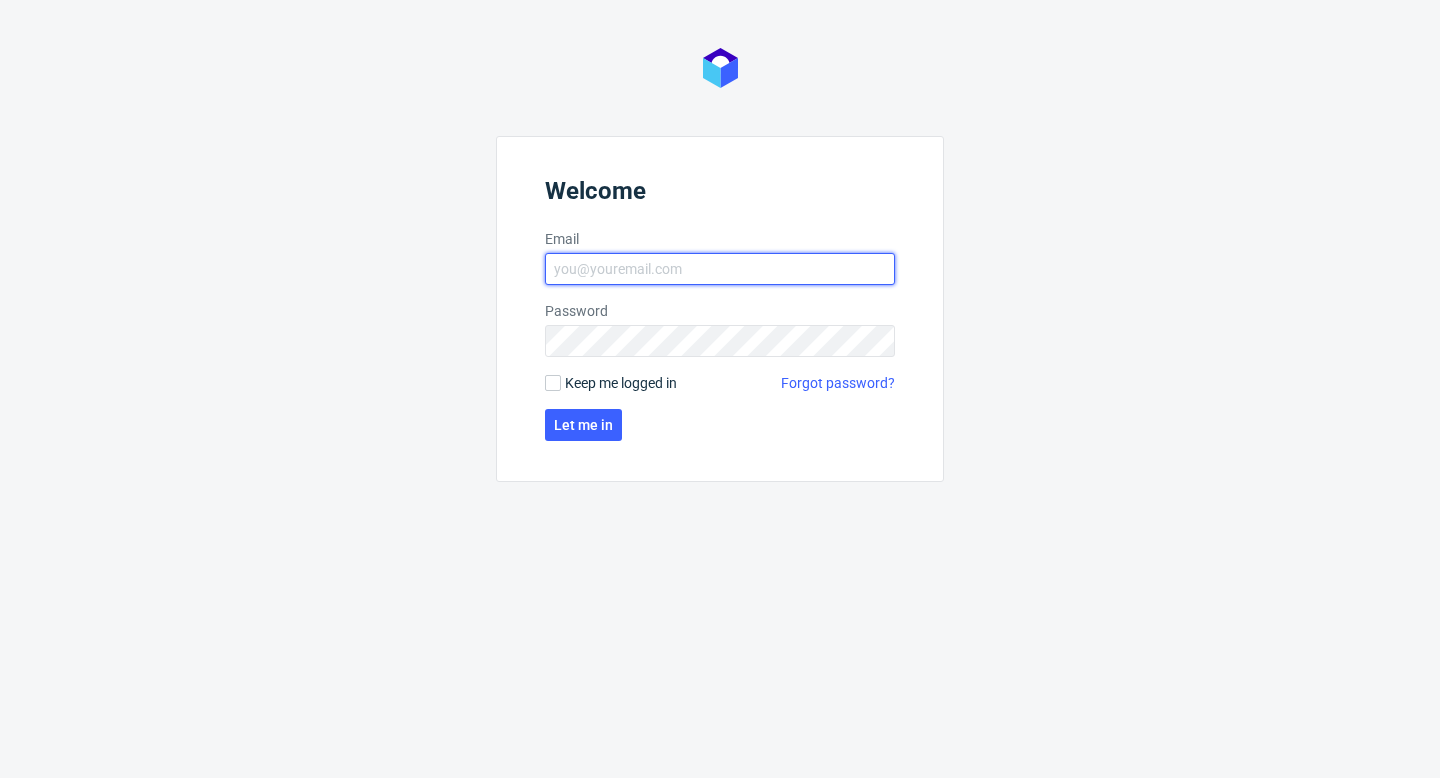 click on "Email" at bounding box center [720, 269] 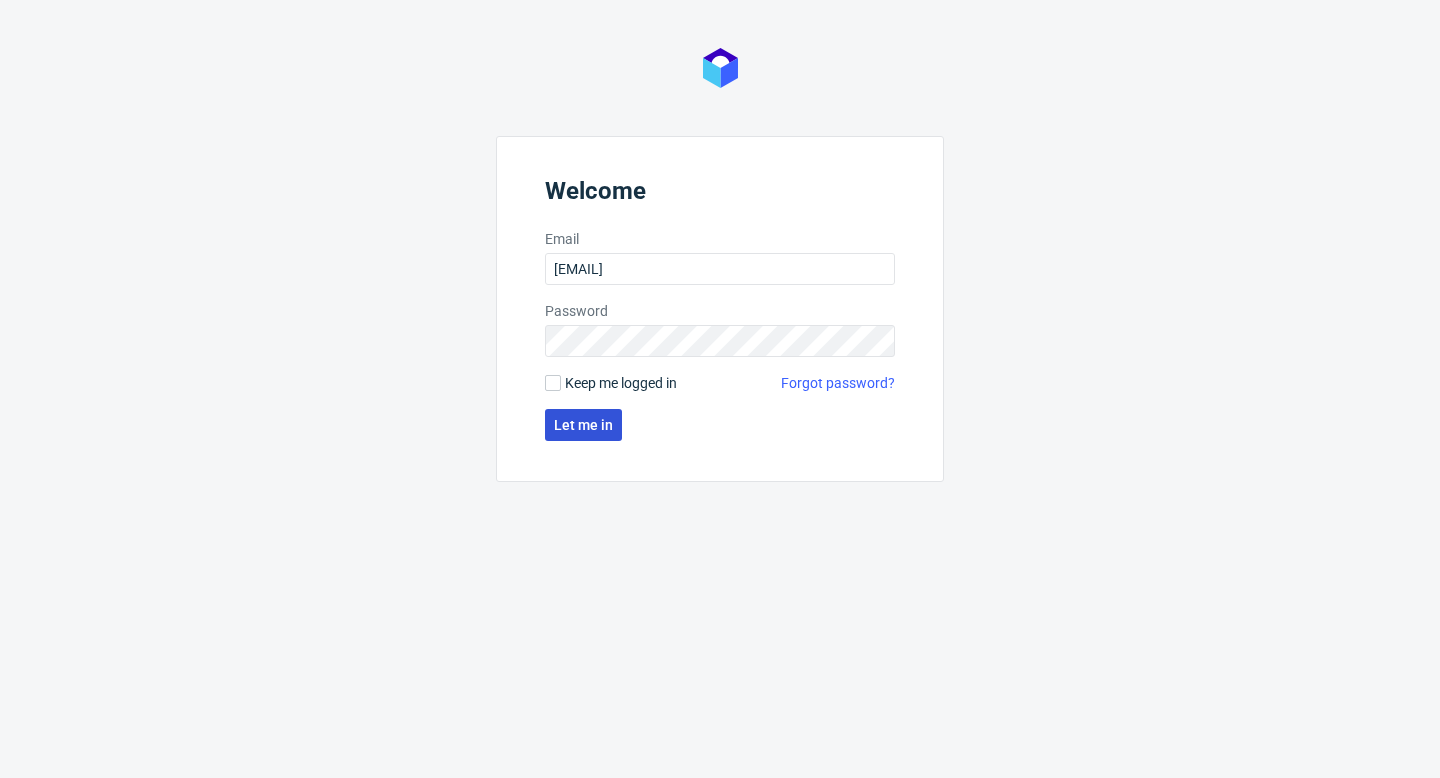 click on "Let me in" at bounding box center [583, 425] 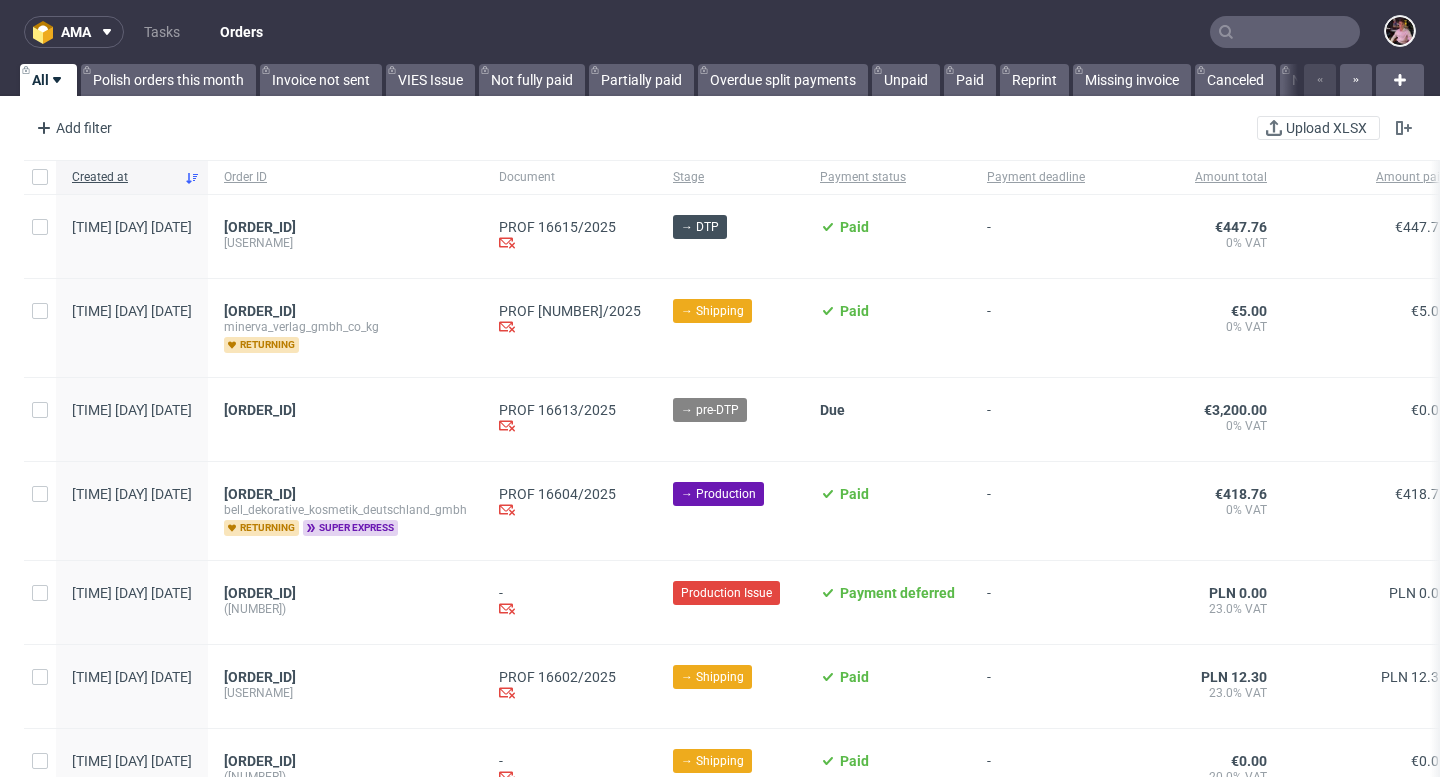click at bounding box center [1285, 32] 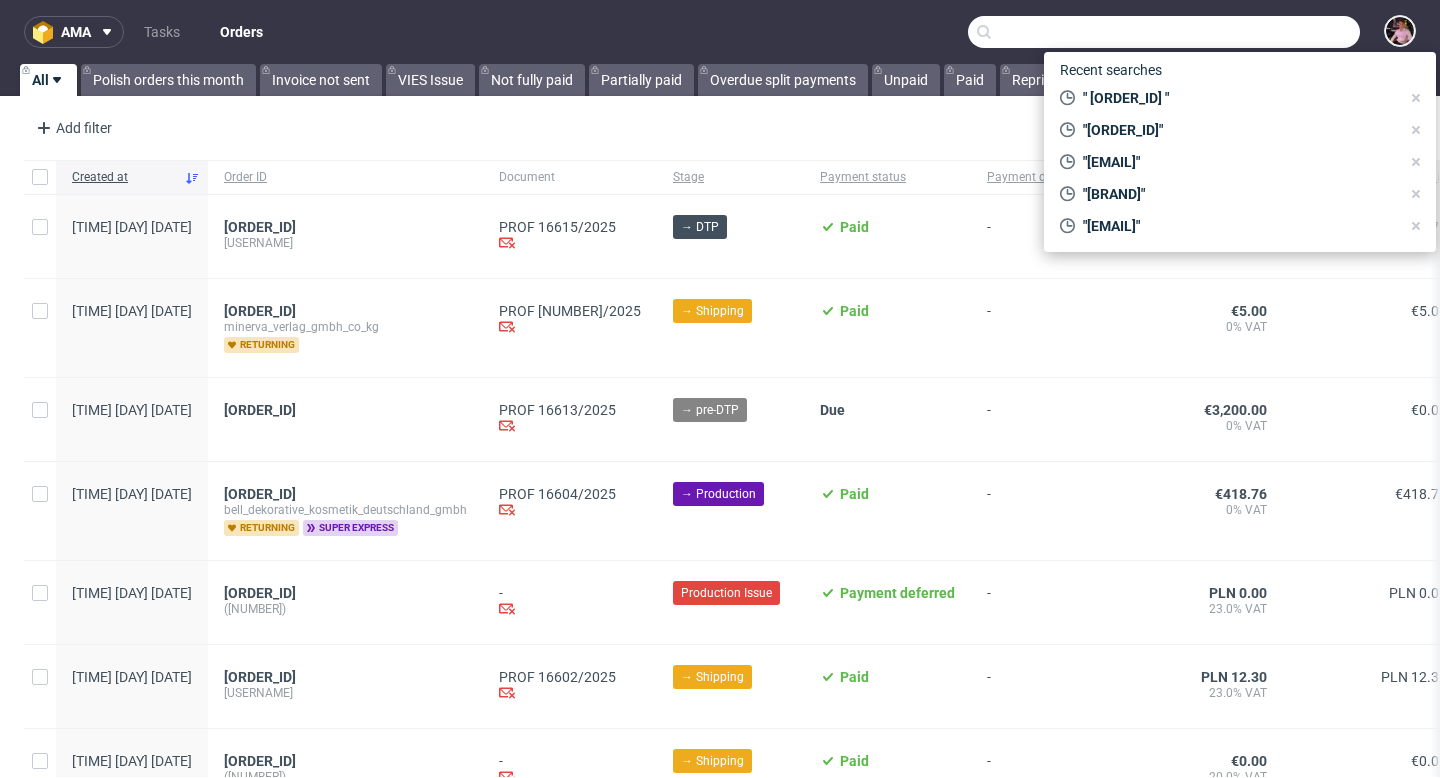 paste on "R774507146" 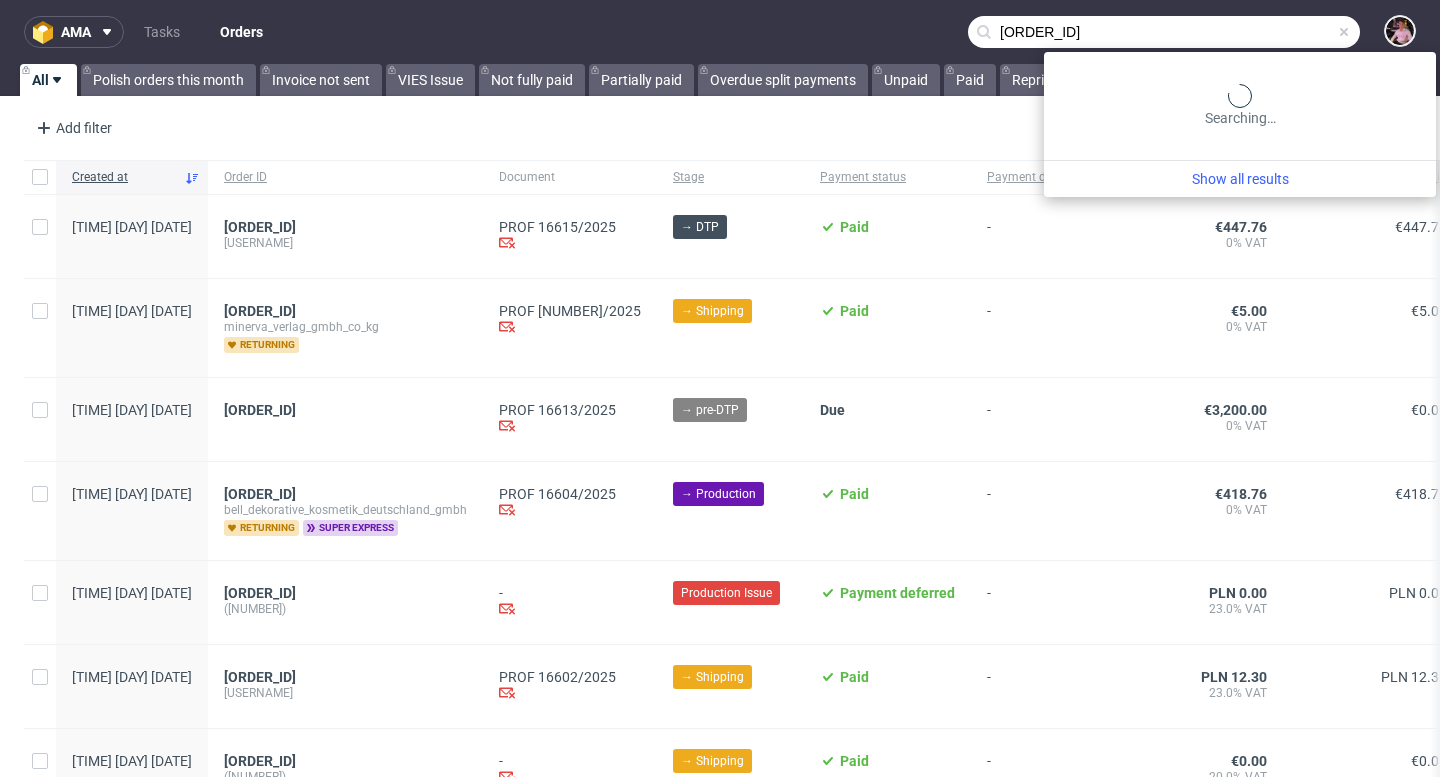 type on "R774507146" 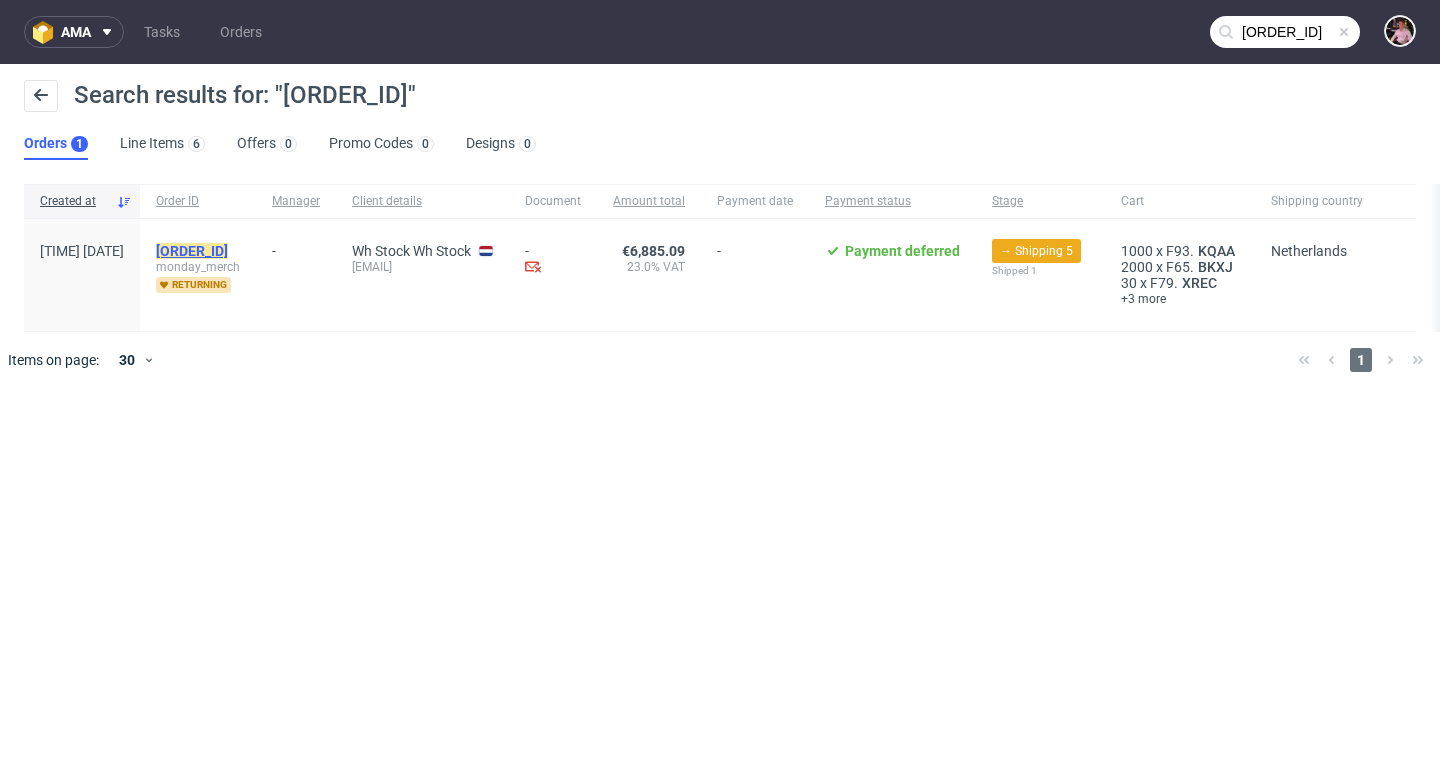 click on "R774507146" 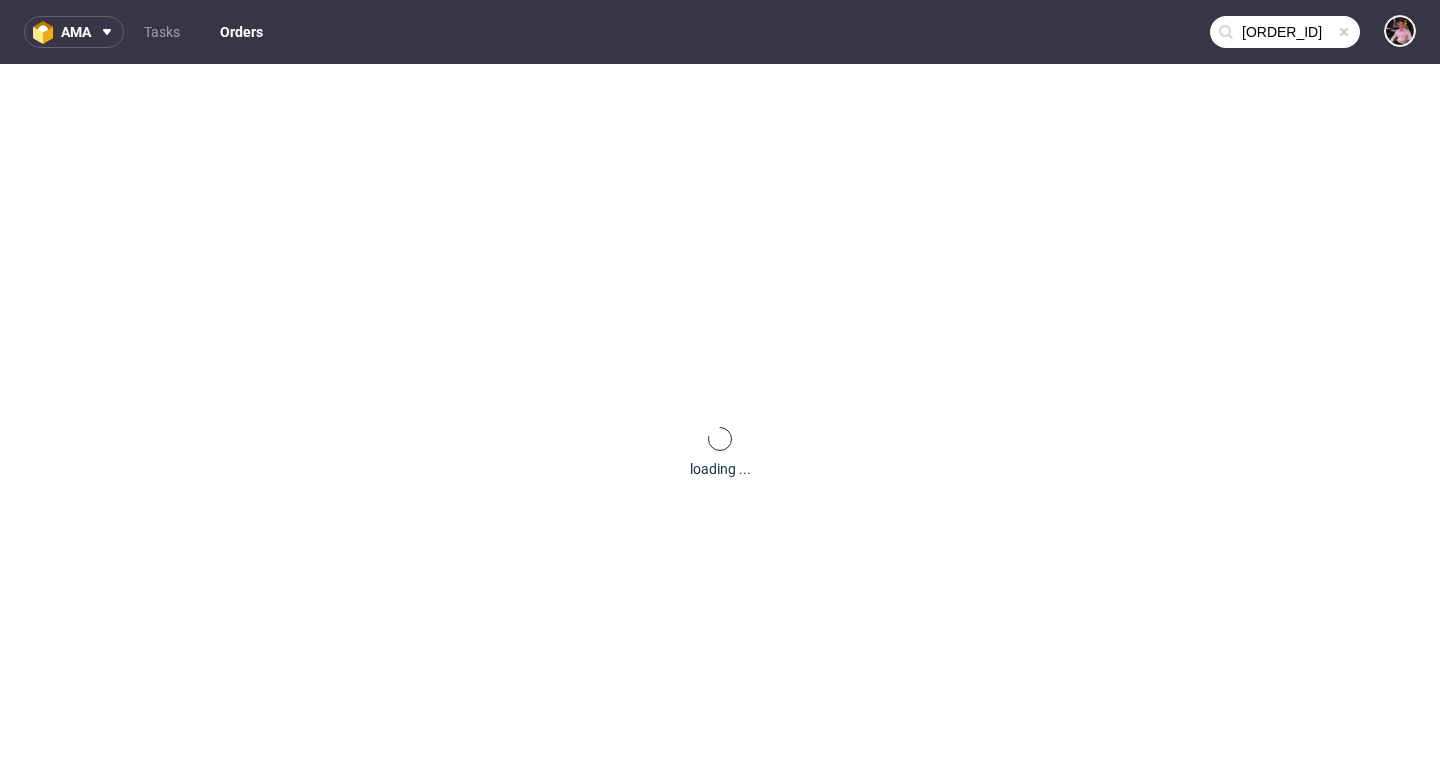 type 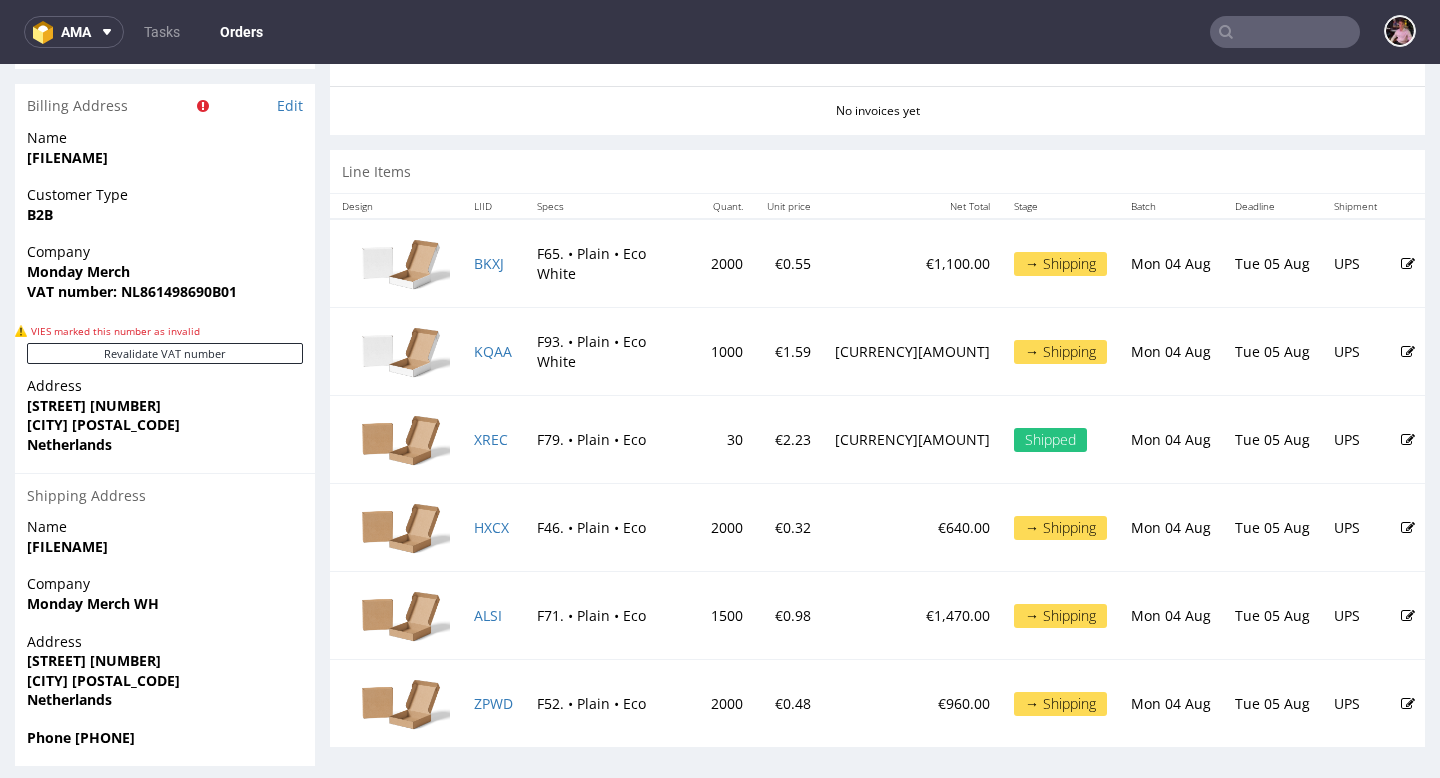 scroll, scrollTop: 951, scrollLeft: 0, axis: vertical 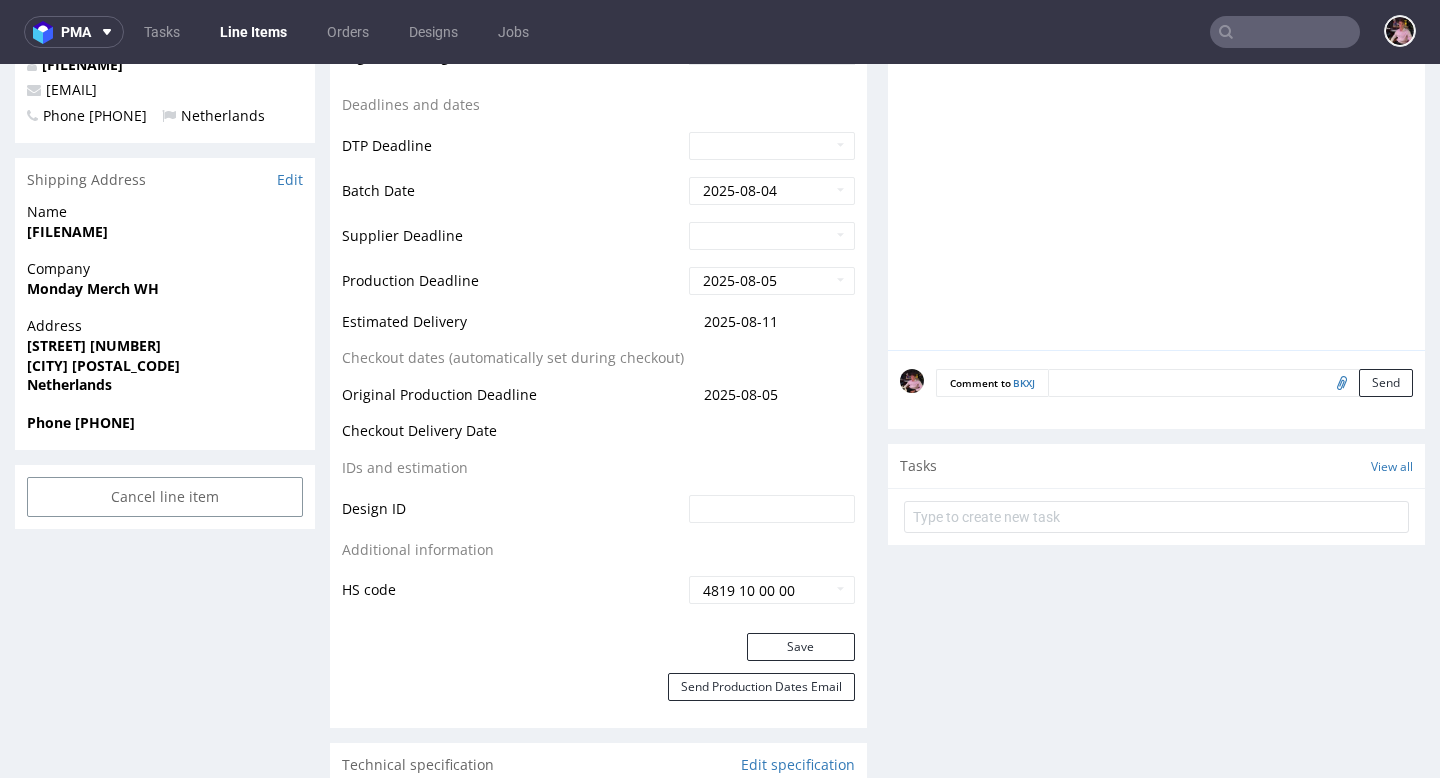click at bounding box center (1285, 32) 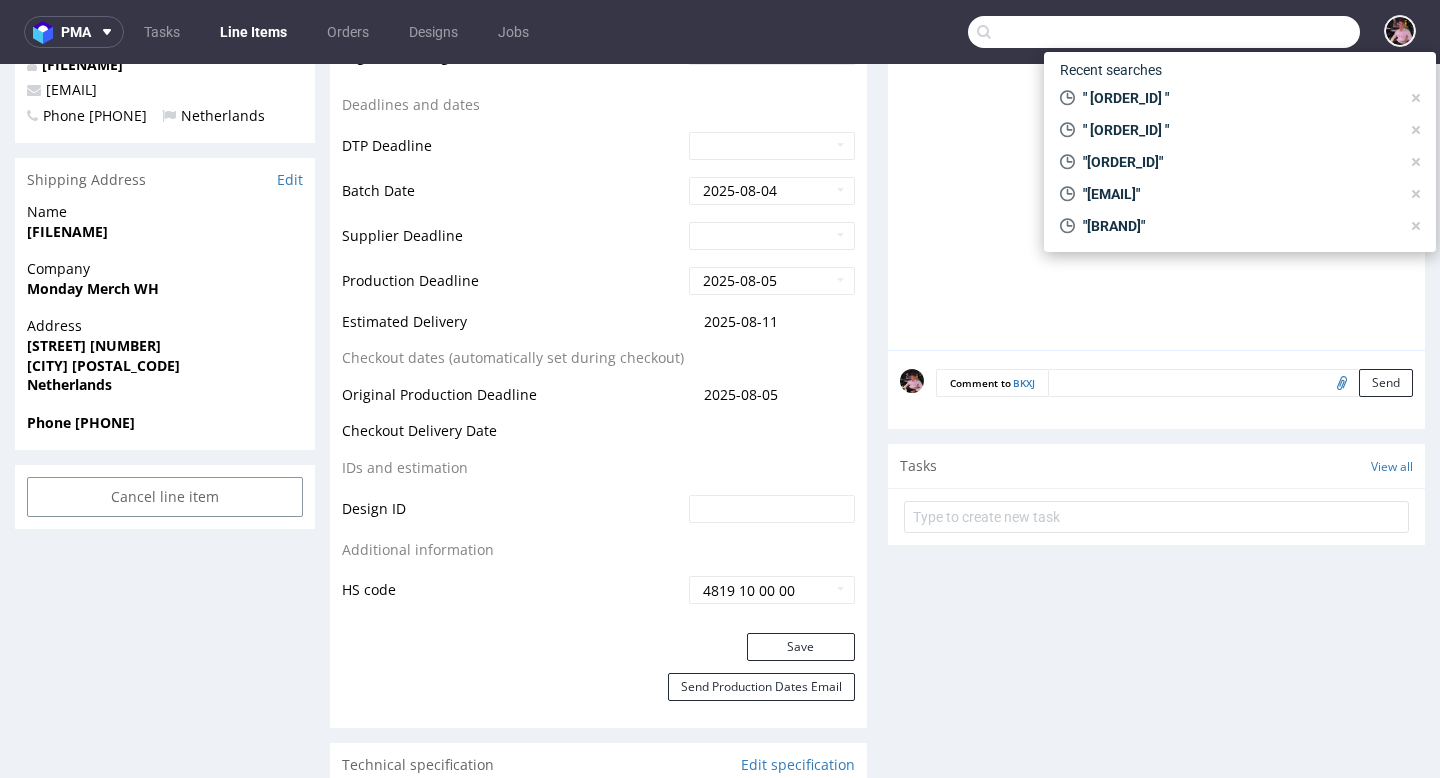paste on "R514937196" 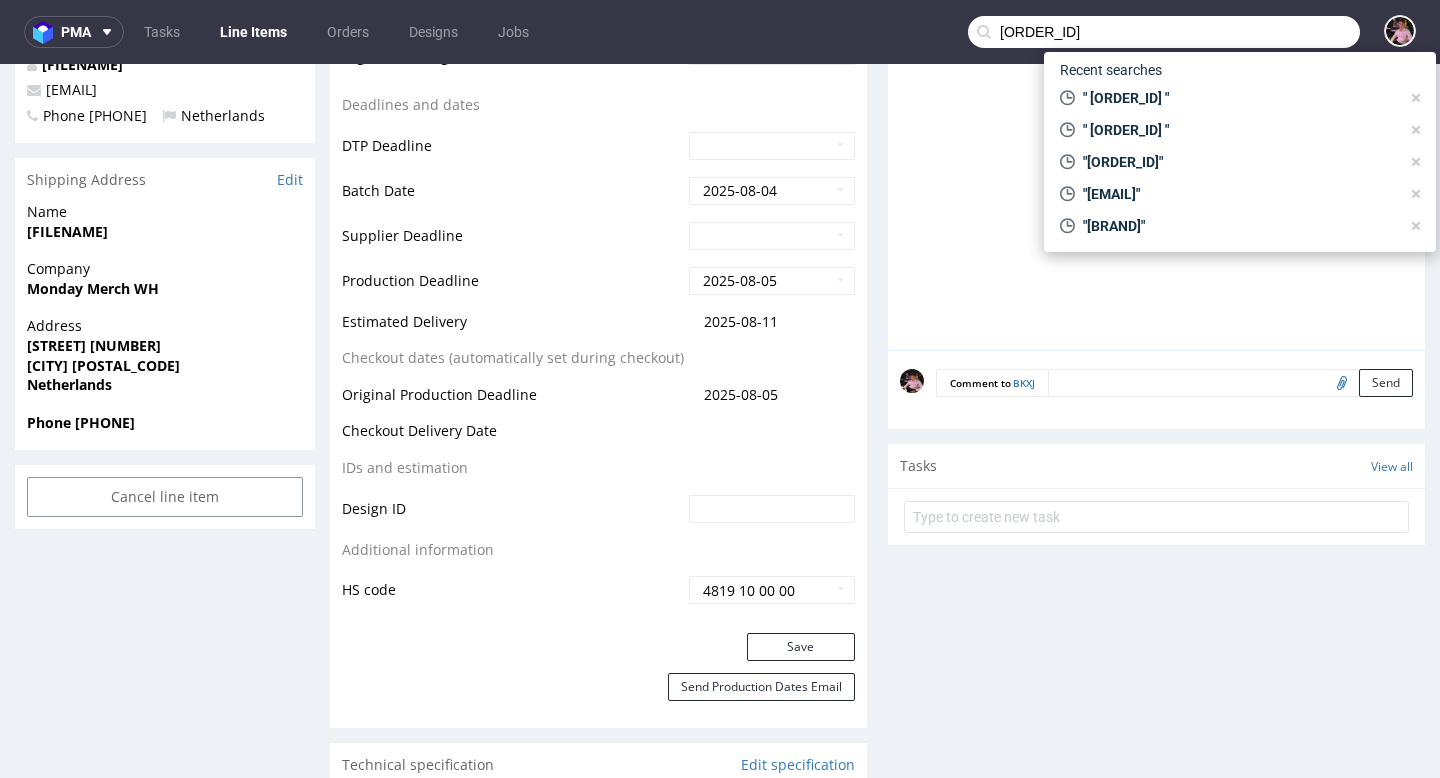type on "R514937196" 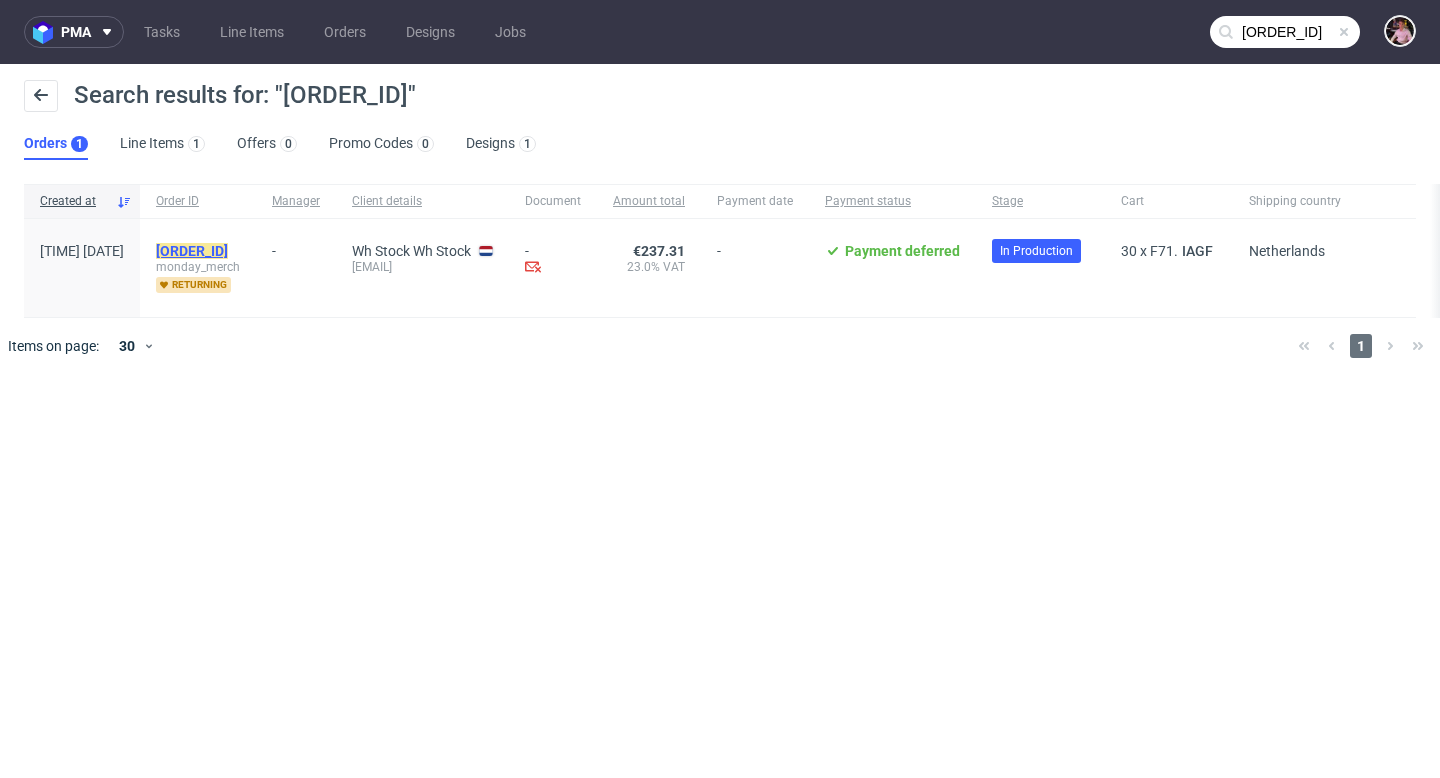 click on "R514937196" 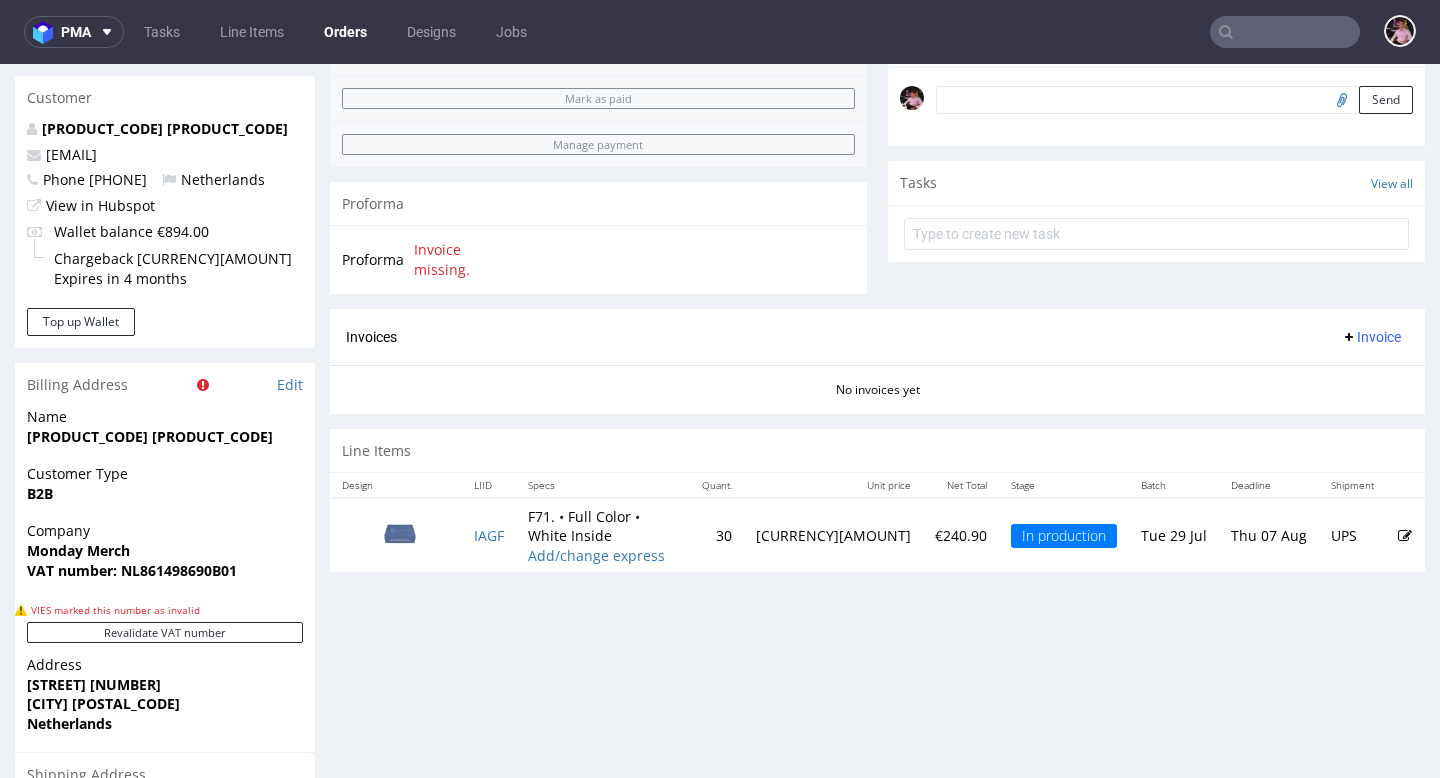 scroll, scrollTop: 671, scrollLeft: 0, axis: vertical 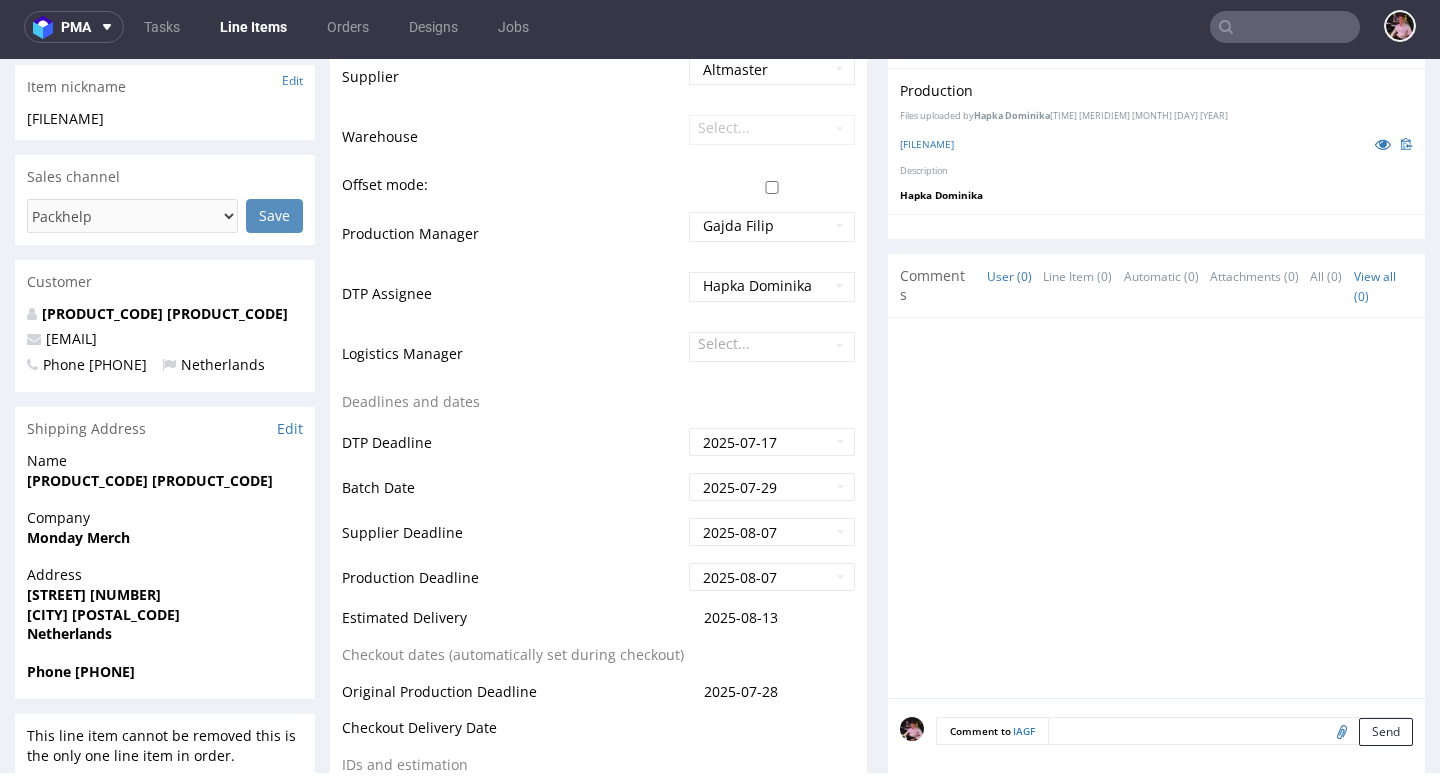 click at bounding box center [1285, 27] 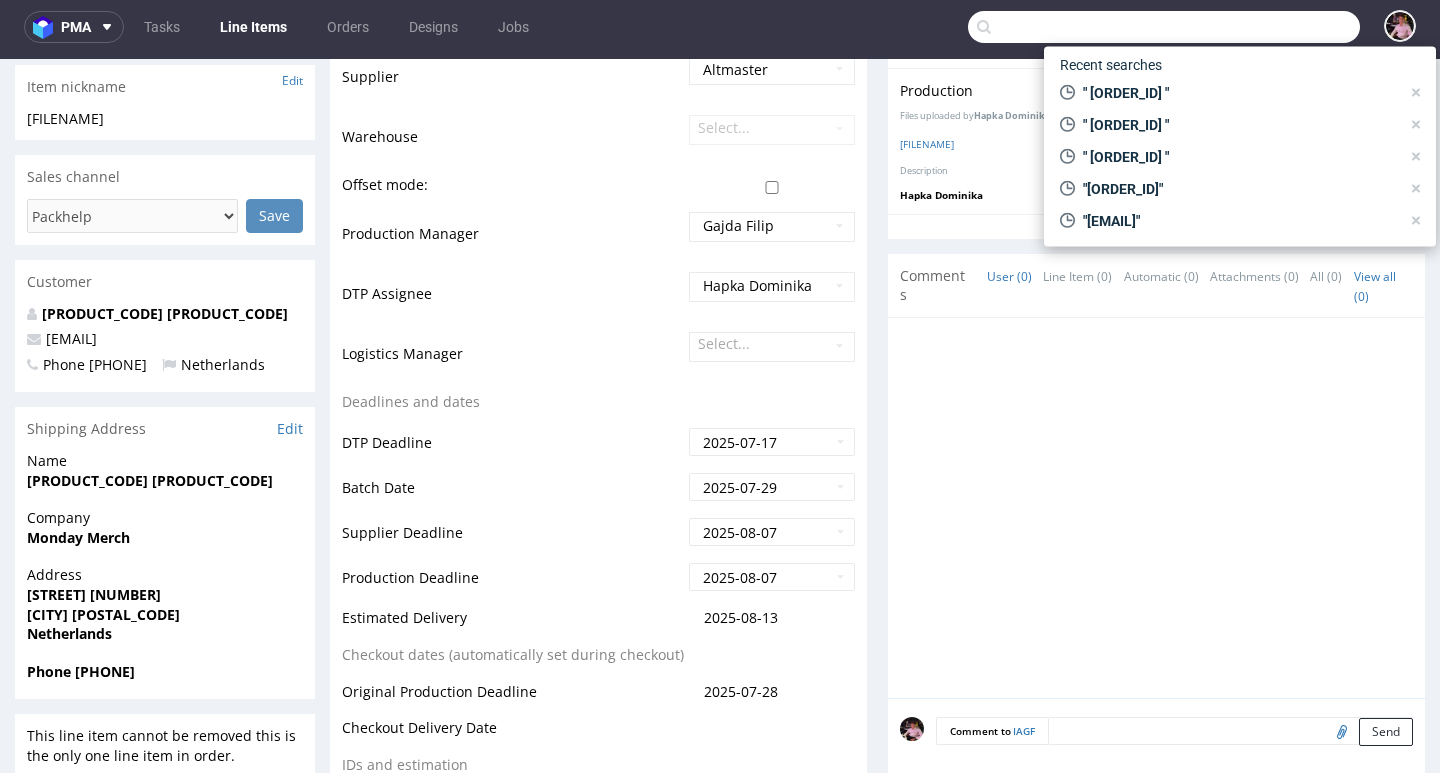 paste on "R514937196" 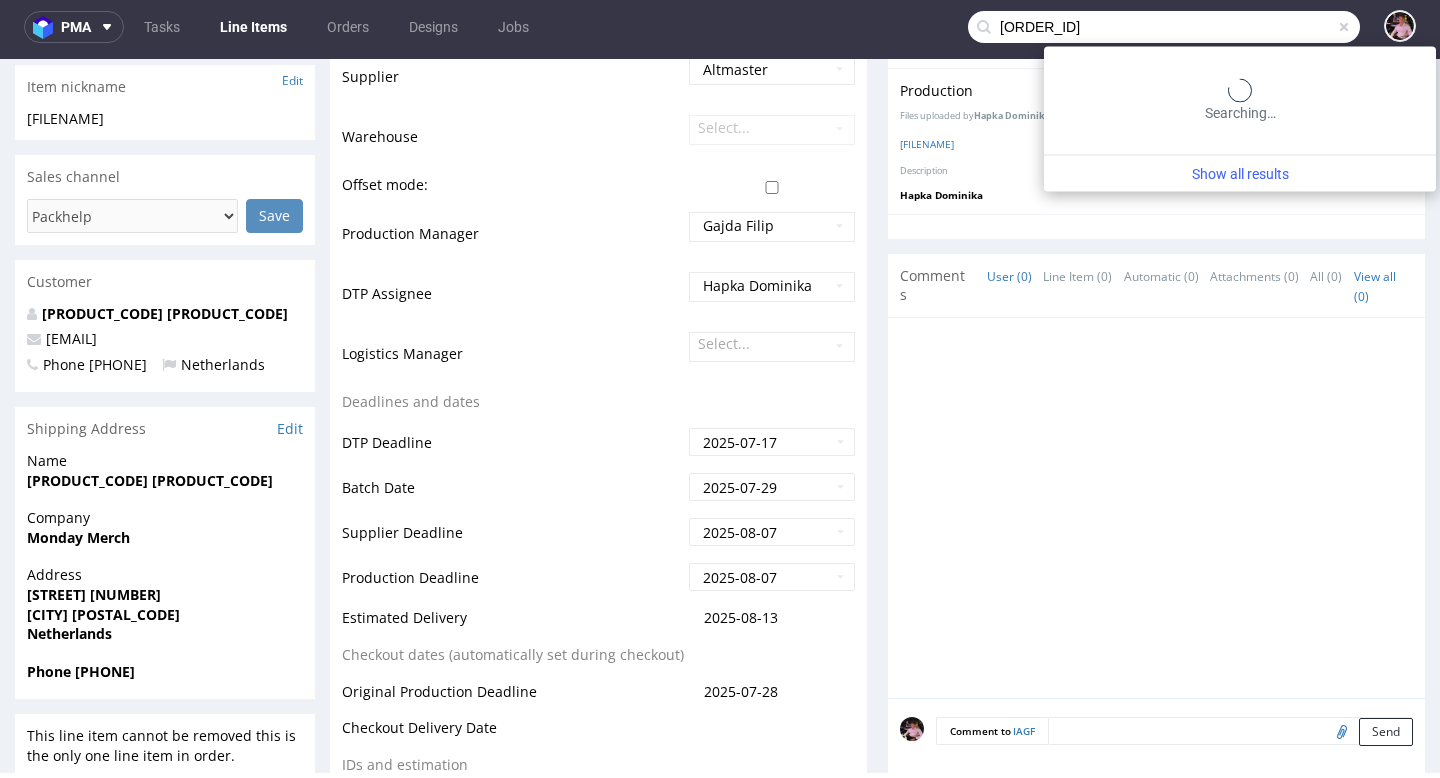 type on "R514937196" 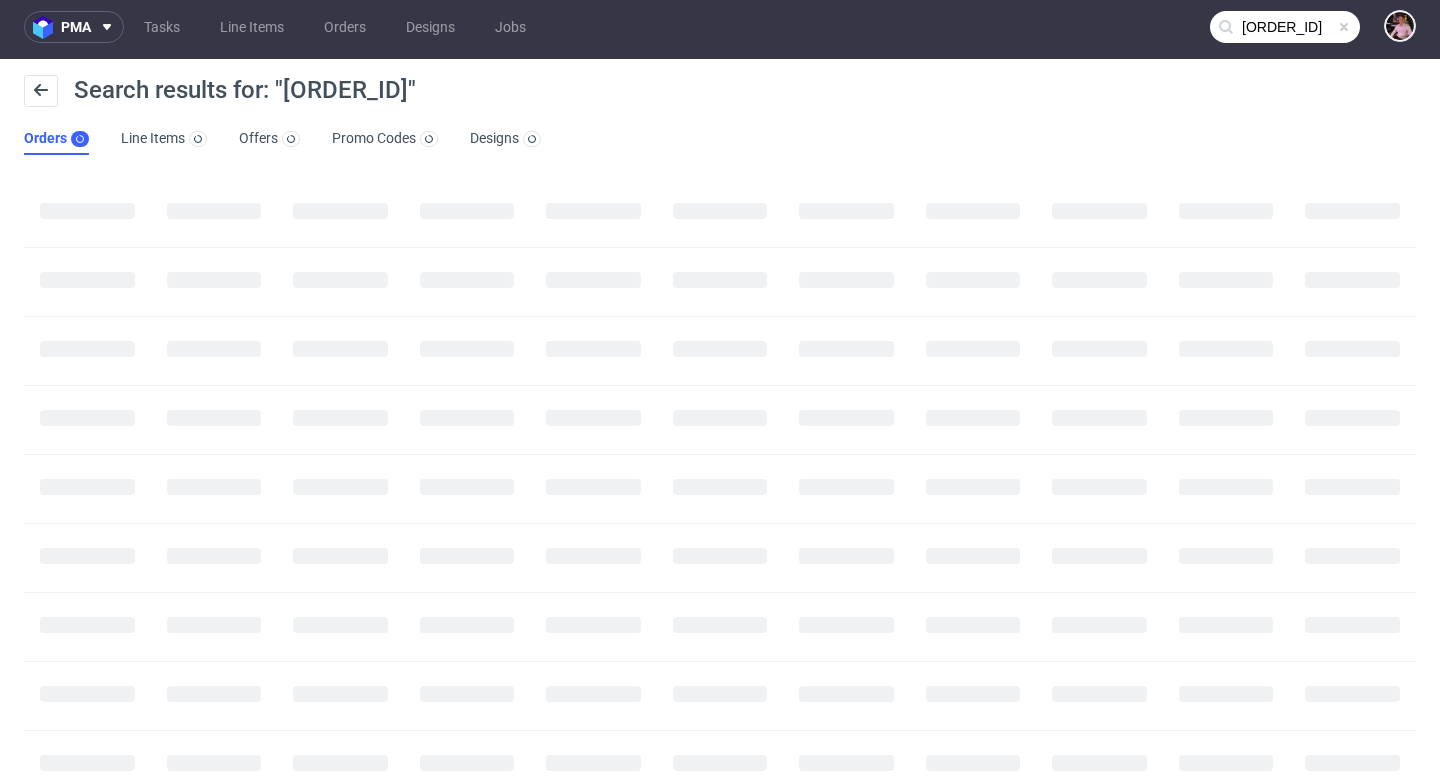 scroll, scrollTop: 0, scrollLeft: 0, axis: both 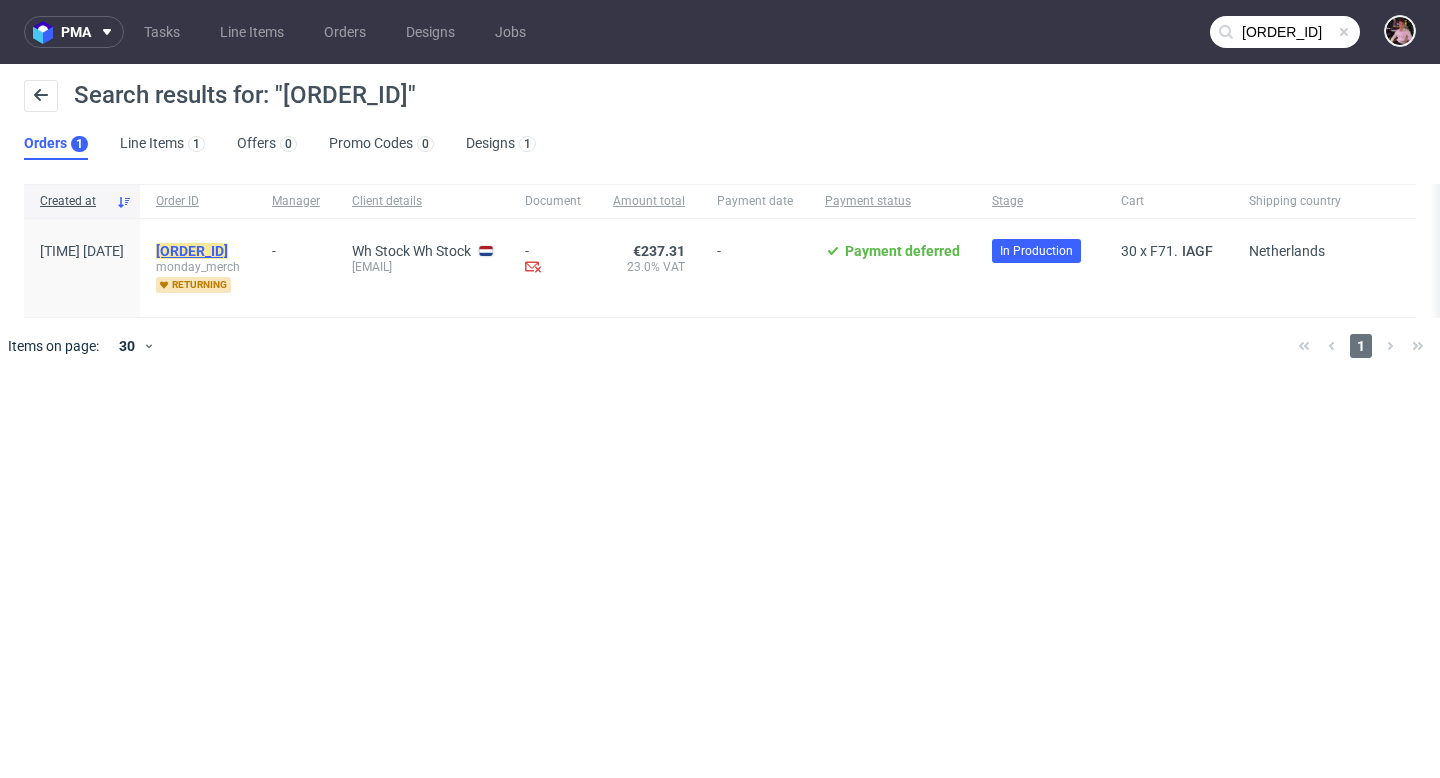 click on "R514937196" 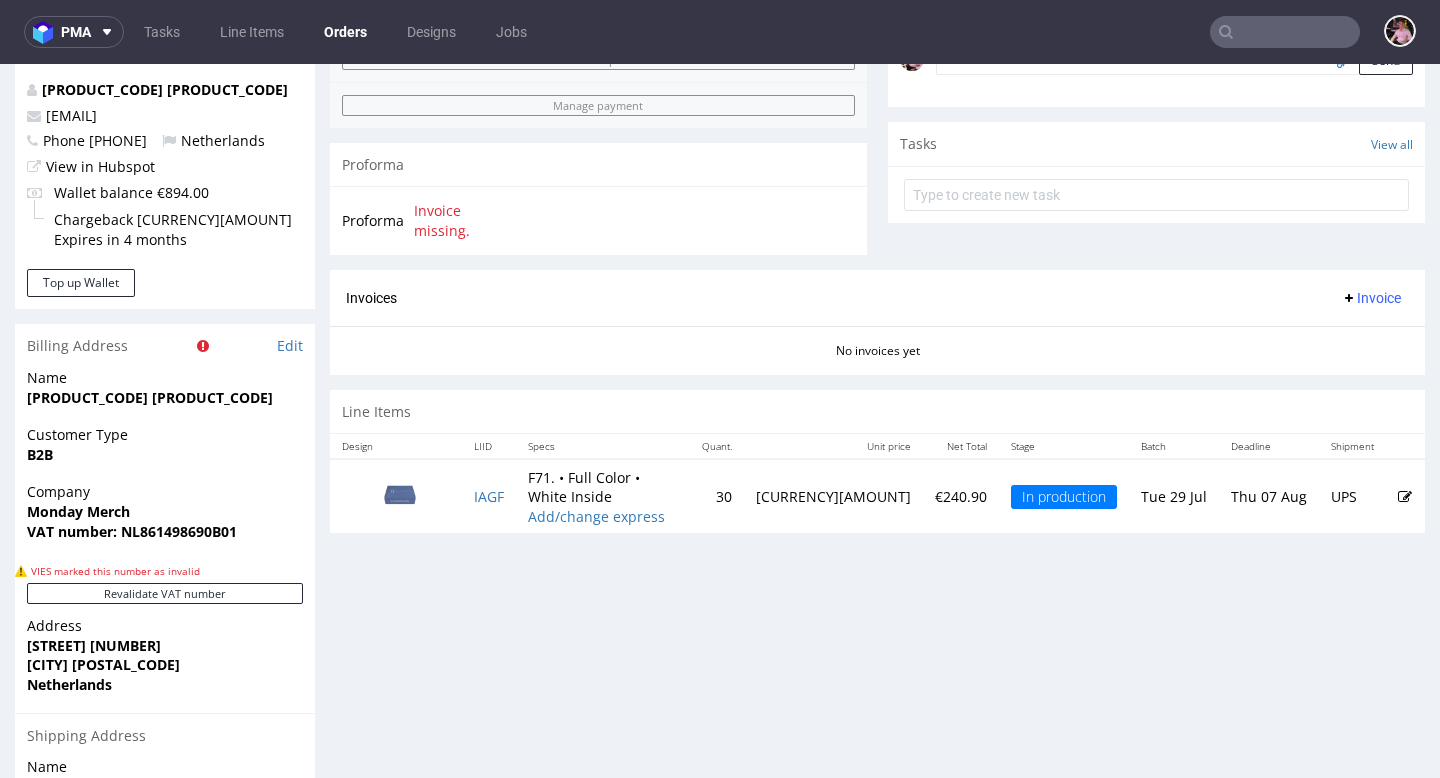 scroll, scrollTop: 692, scrollLeft: 0, axis: vertical 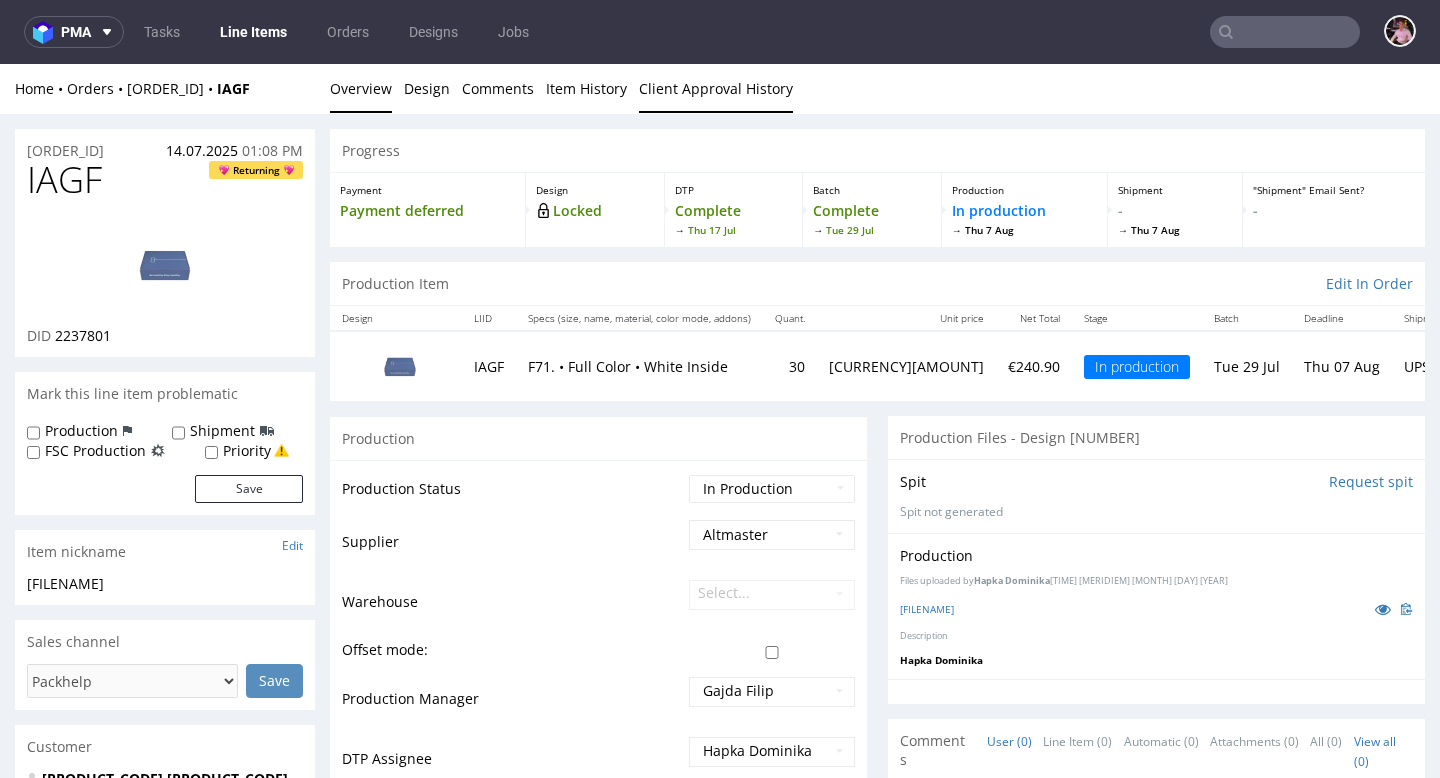 click on "Client Approval History" at bounding box center [716, 88] 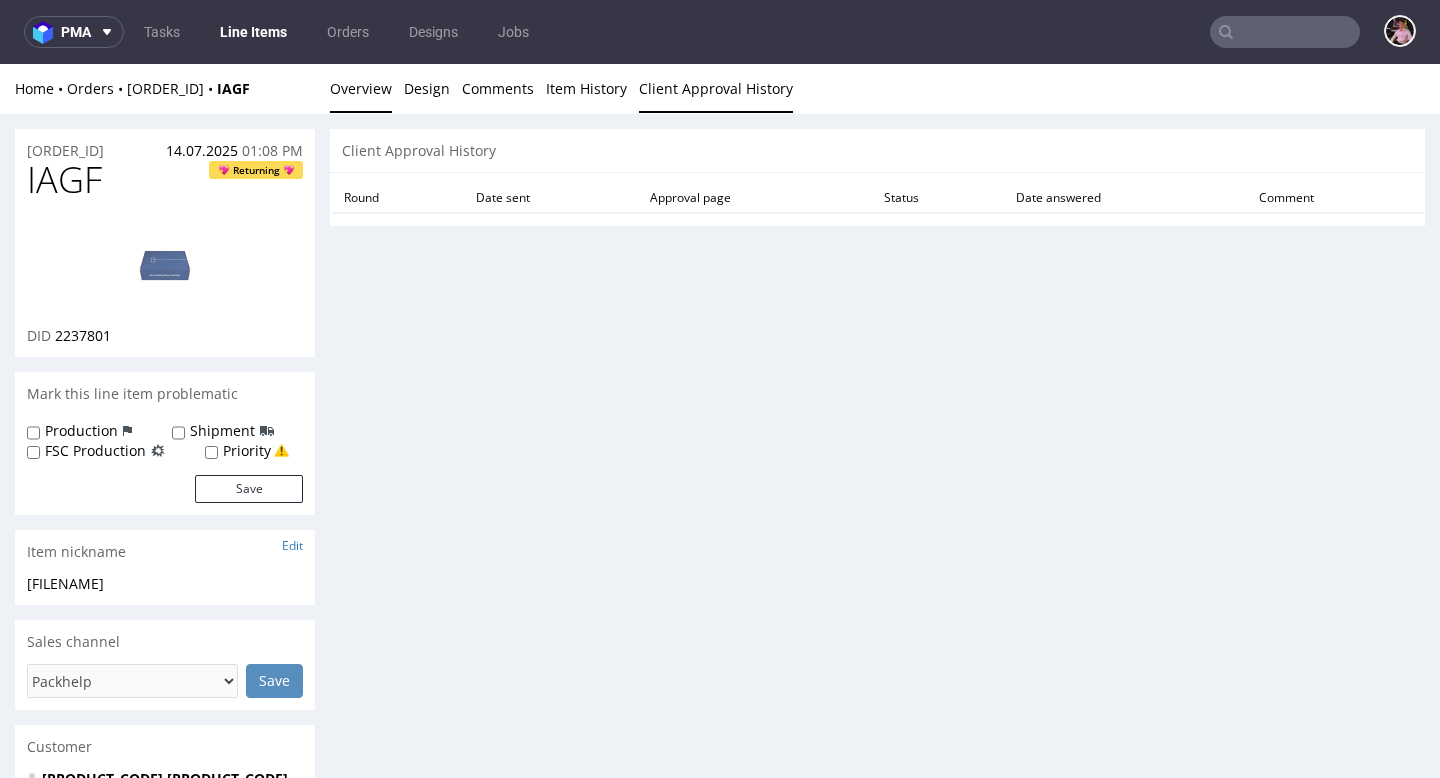 click on "Overview" at bounding box center (361, 88) 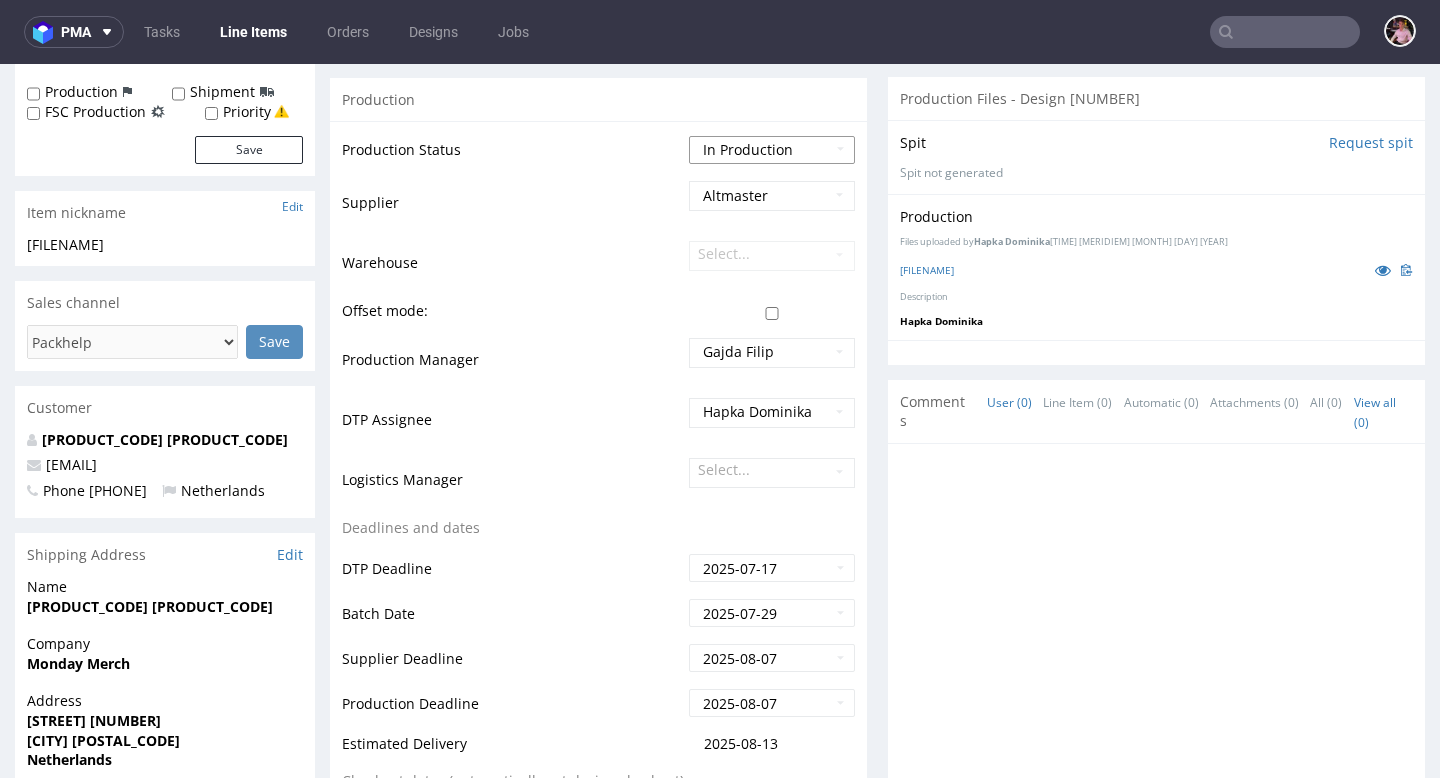 scroll, scrollTop: 0, scrollLeft: 0, axis: both 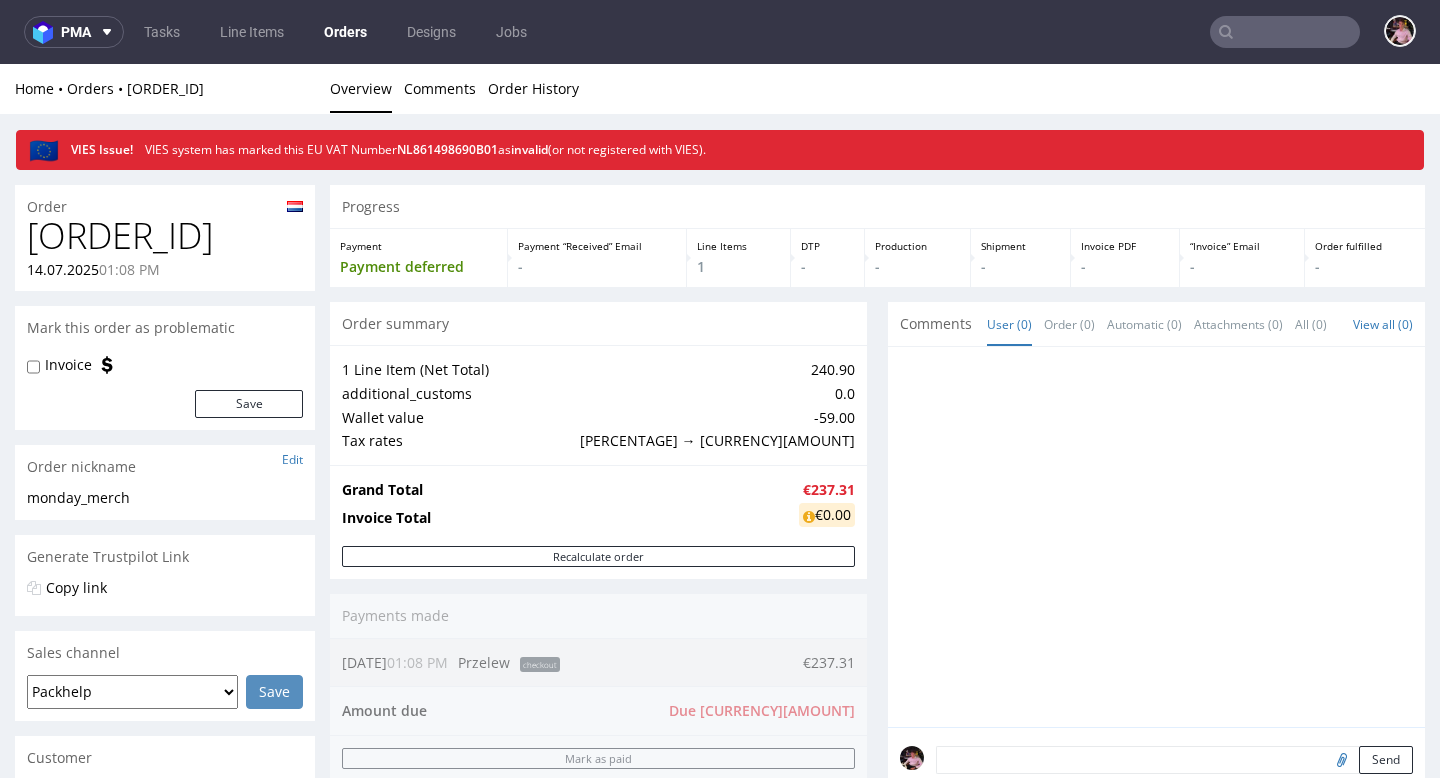 click on "R514937196" at bounding box center (165, 236) 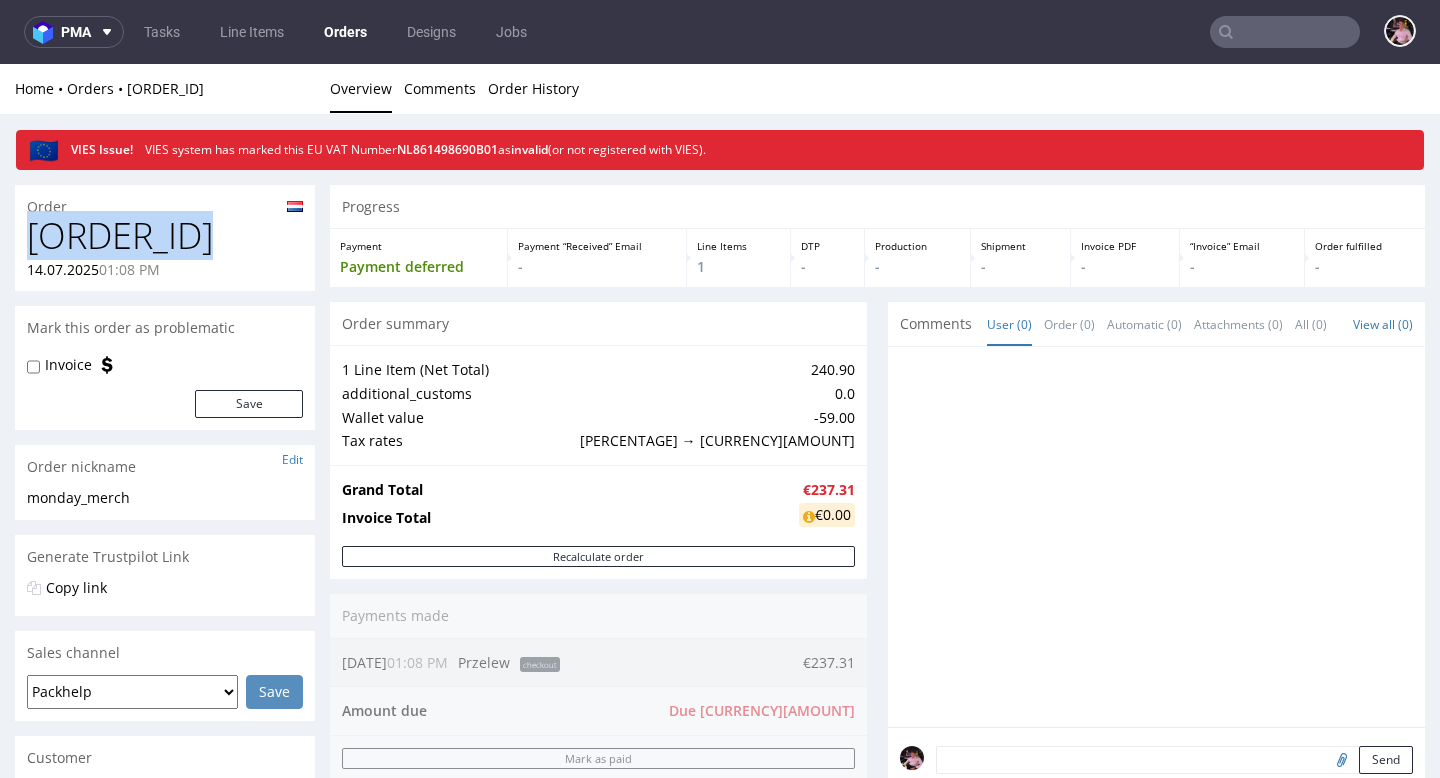 click on "R514937196" at bounding box center [165, 236] 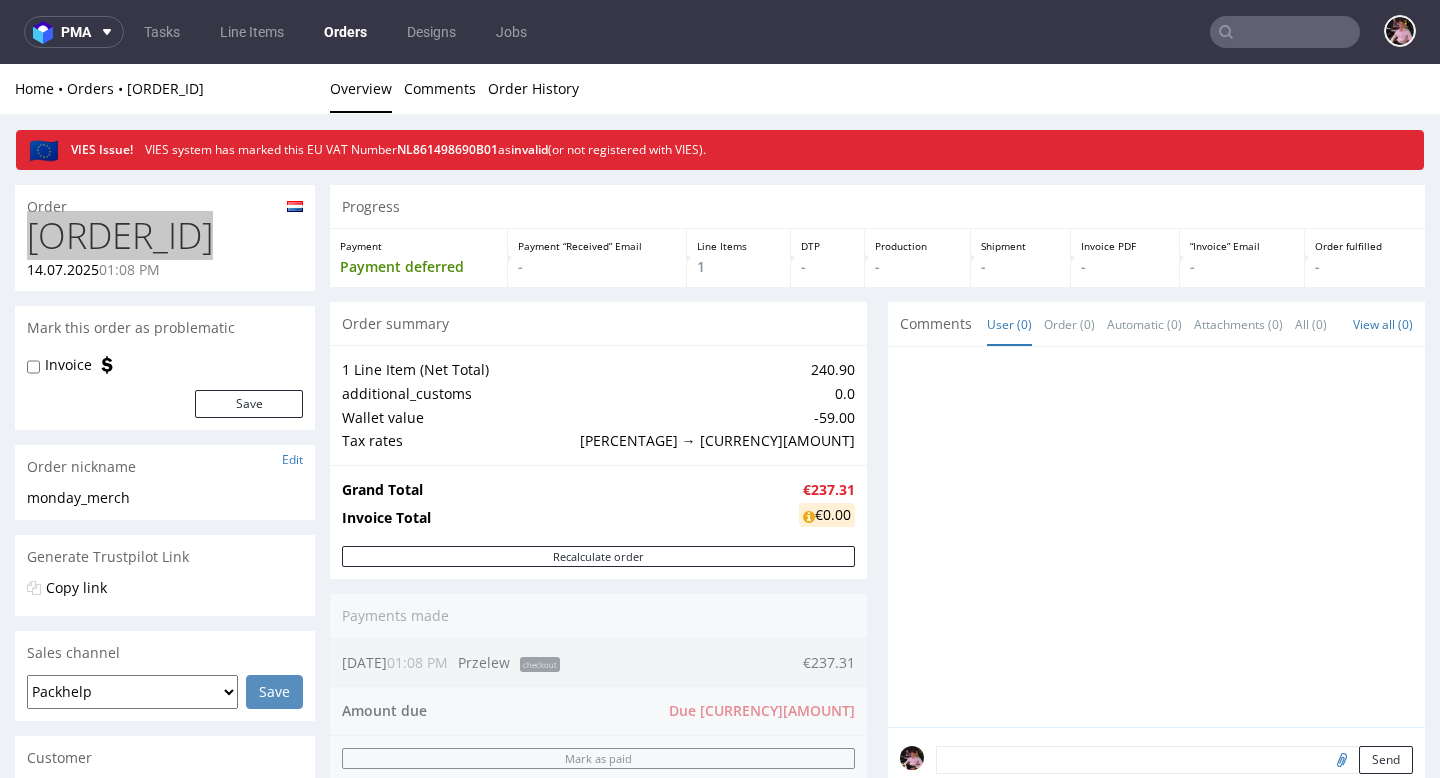 click at bounding box center (1285, 32) 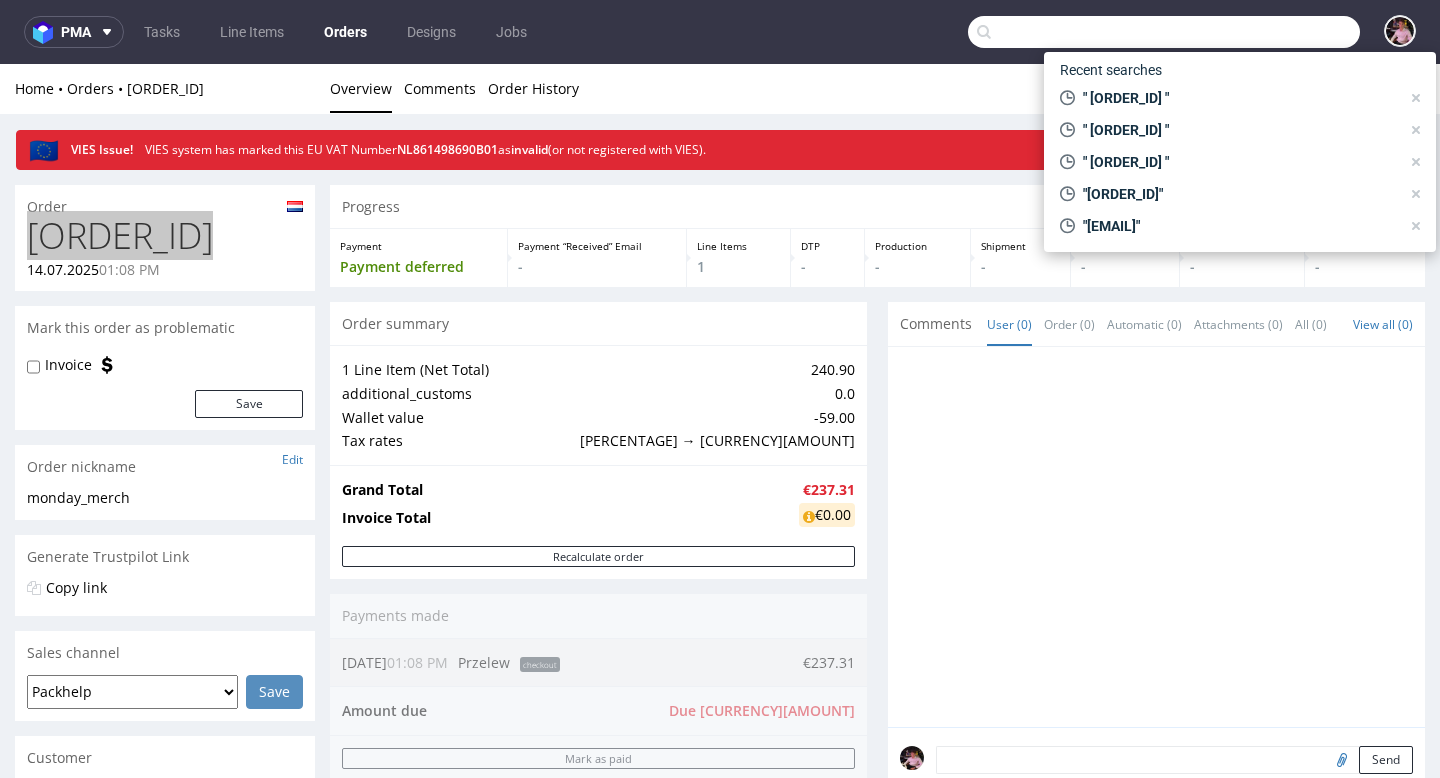 paste on "22672" 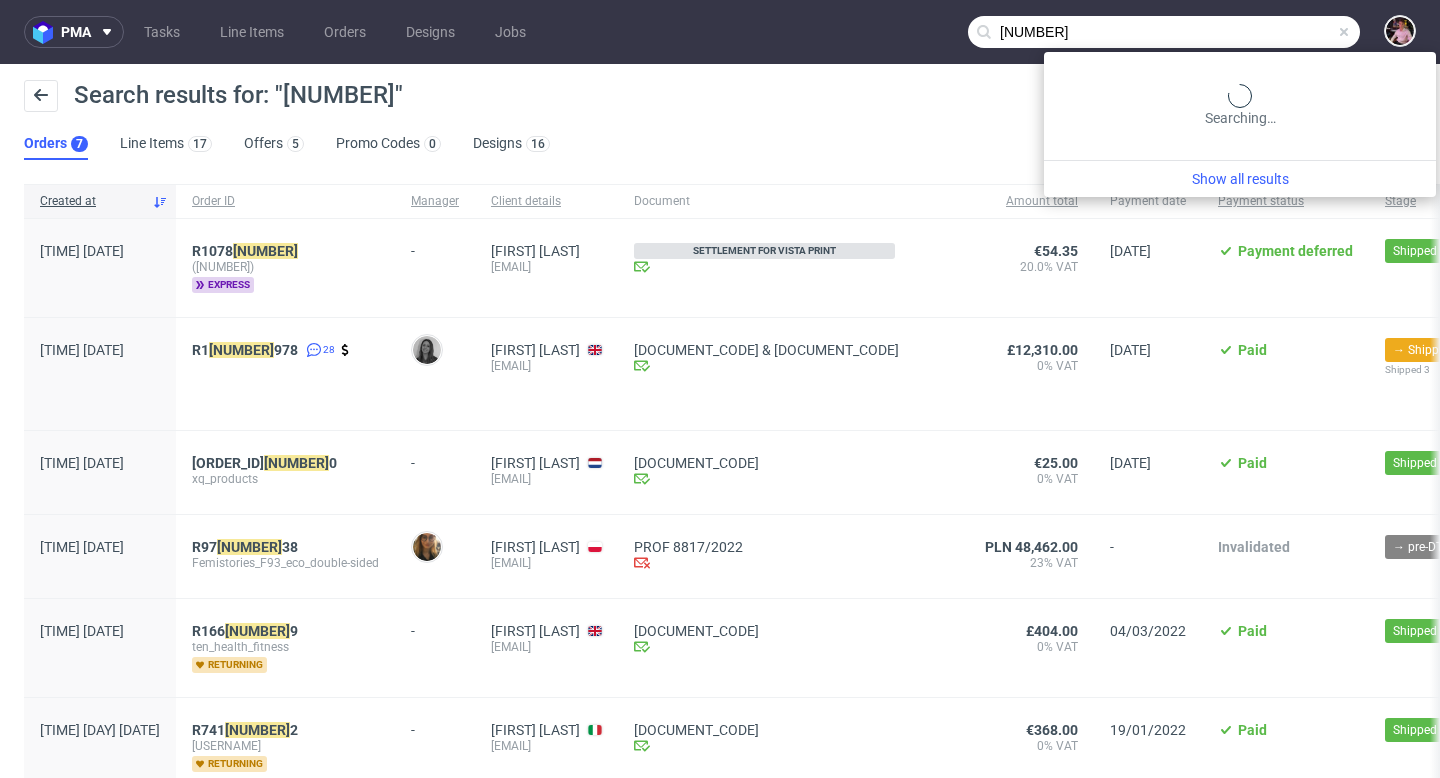 click on "22672" at bounding box center (1164, 32) 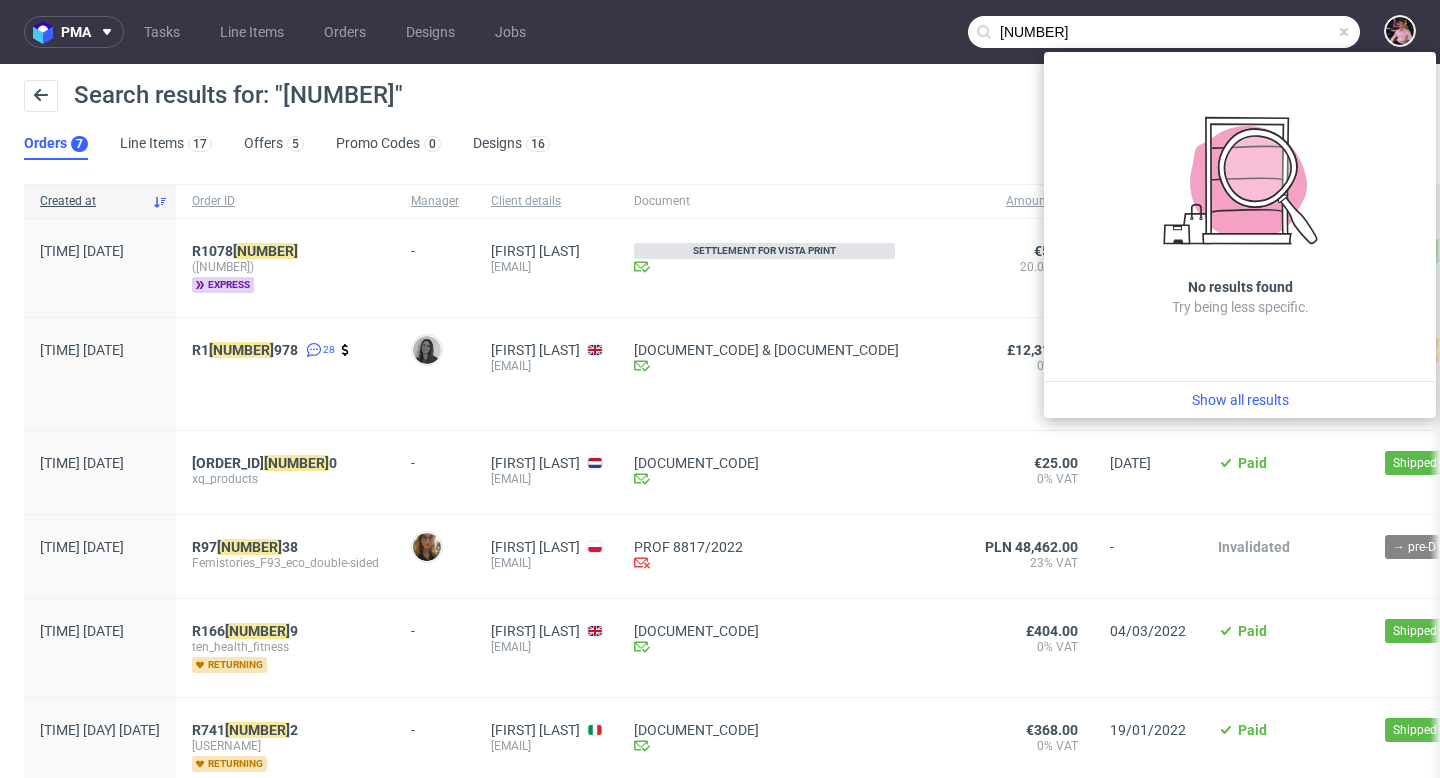 click on "000022672" at bounding box center (1164, 32) 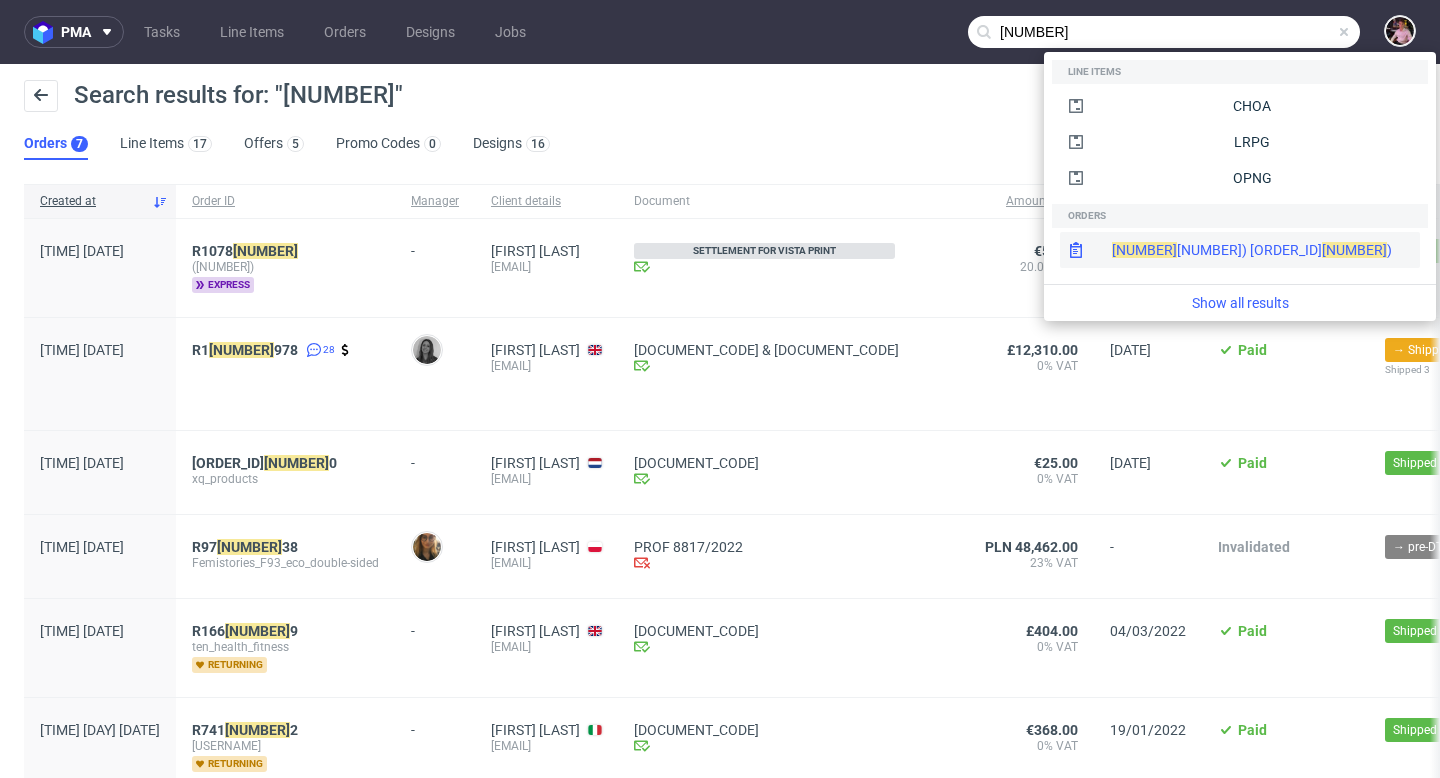 type on "00001994" 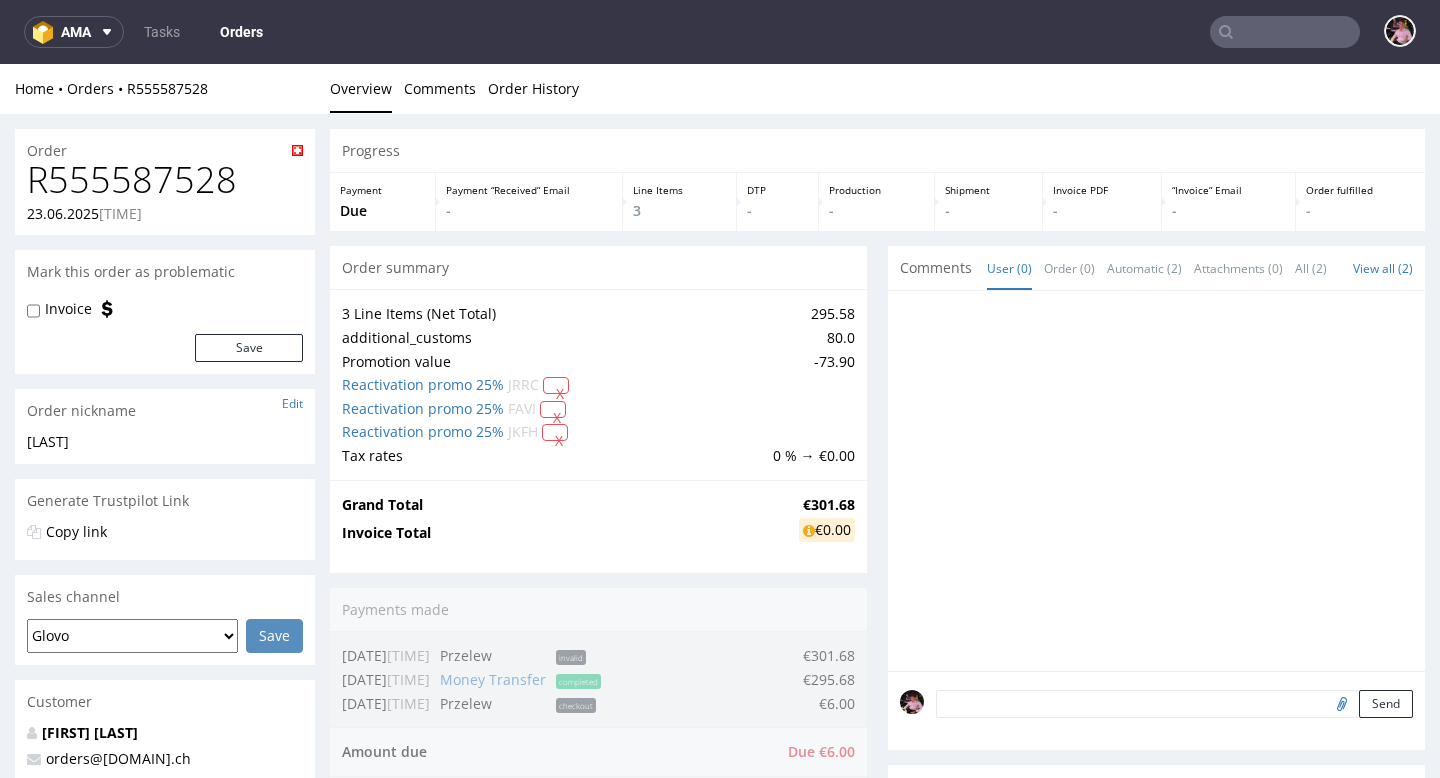 scroll, scrollTop: 0, scrollLeft: 0, axis: both 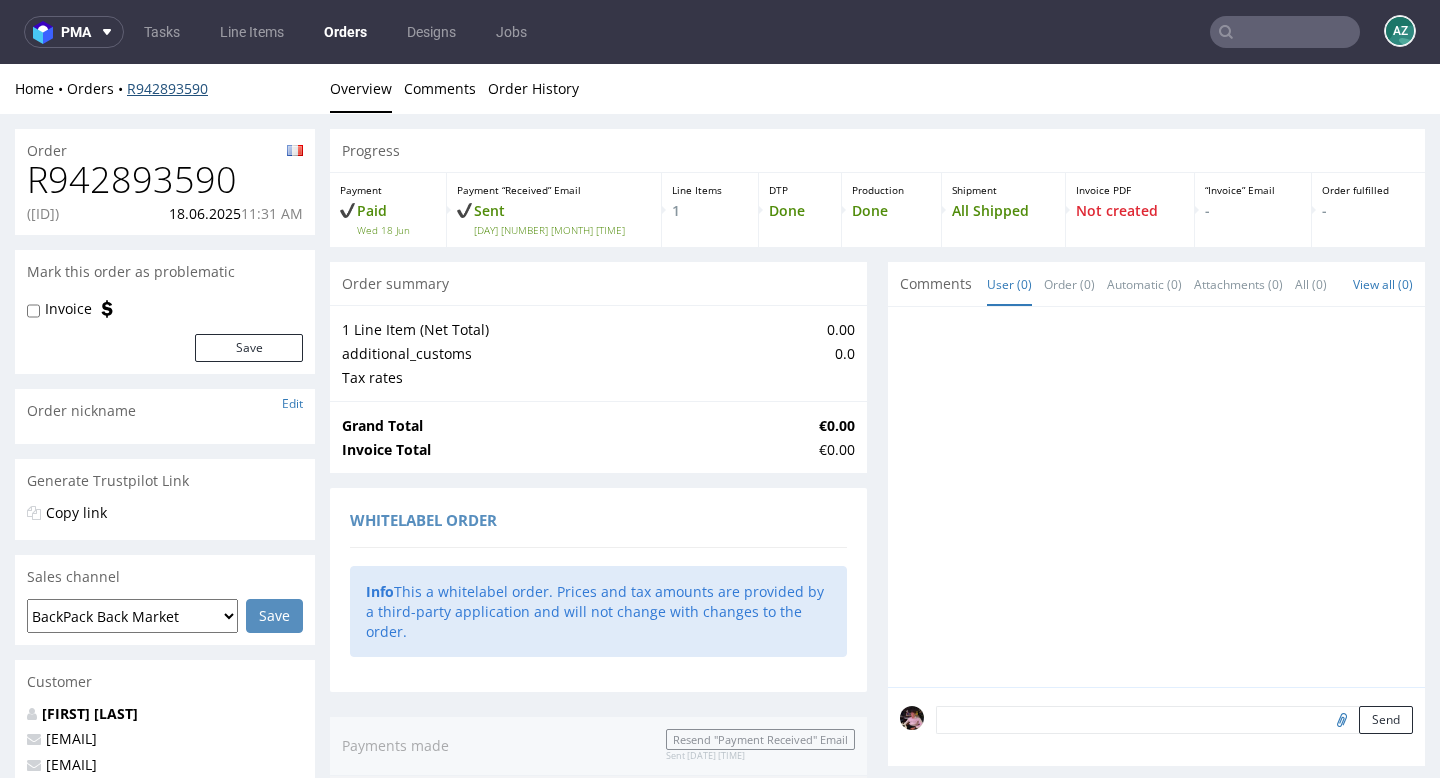 click on "R942893590" at bounding box center [167, 88] 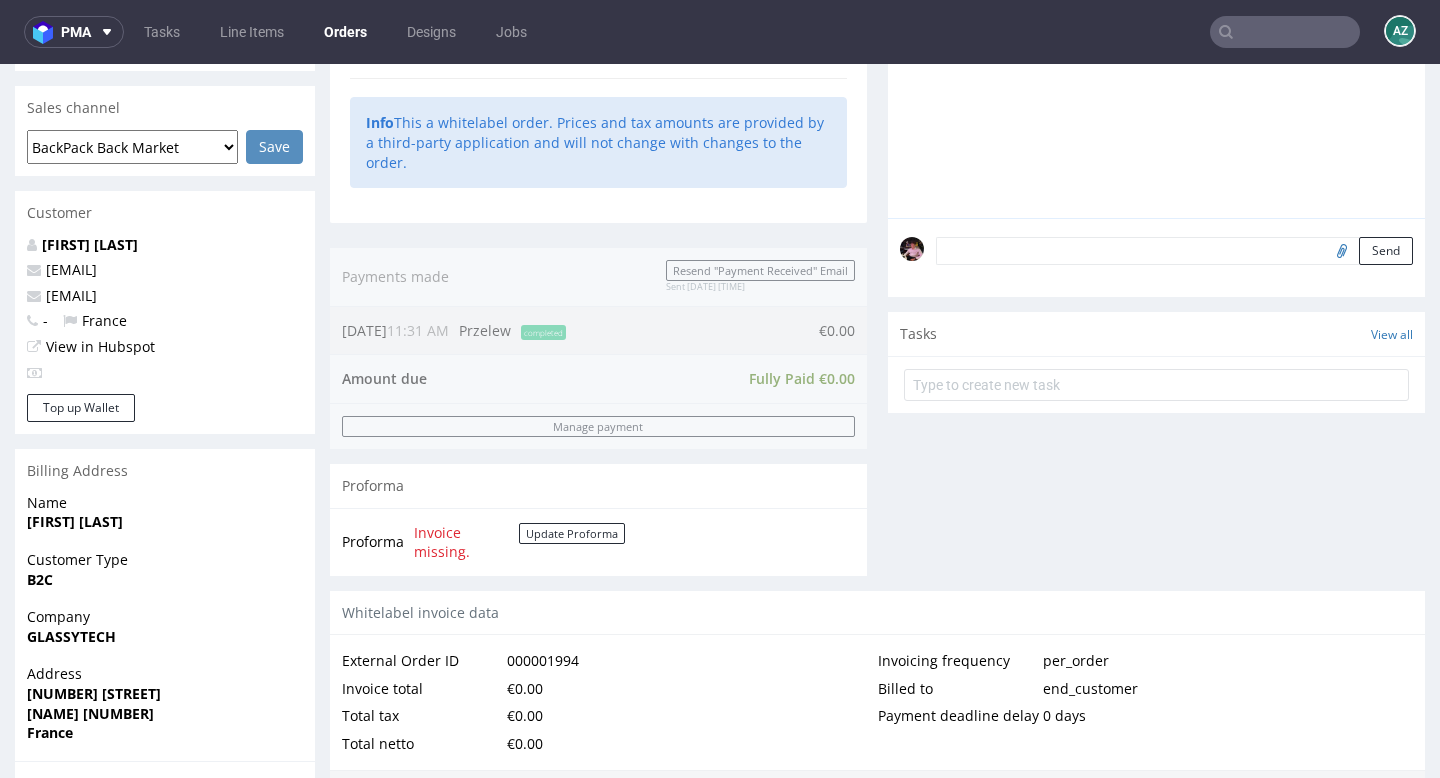 scroll, scrollTop: 0, scrollLeft: 0, axis: both 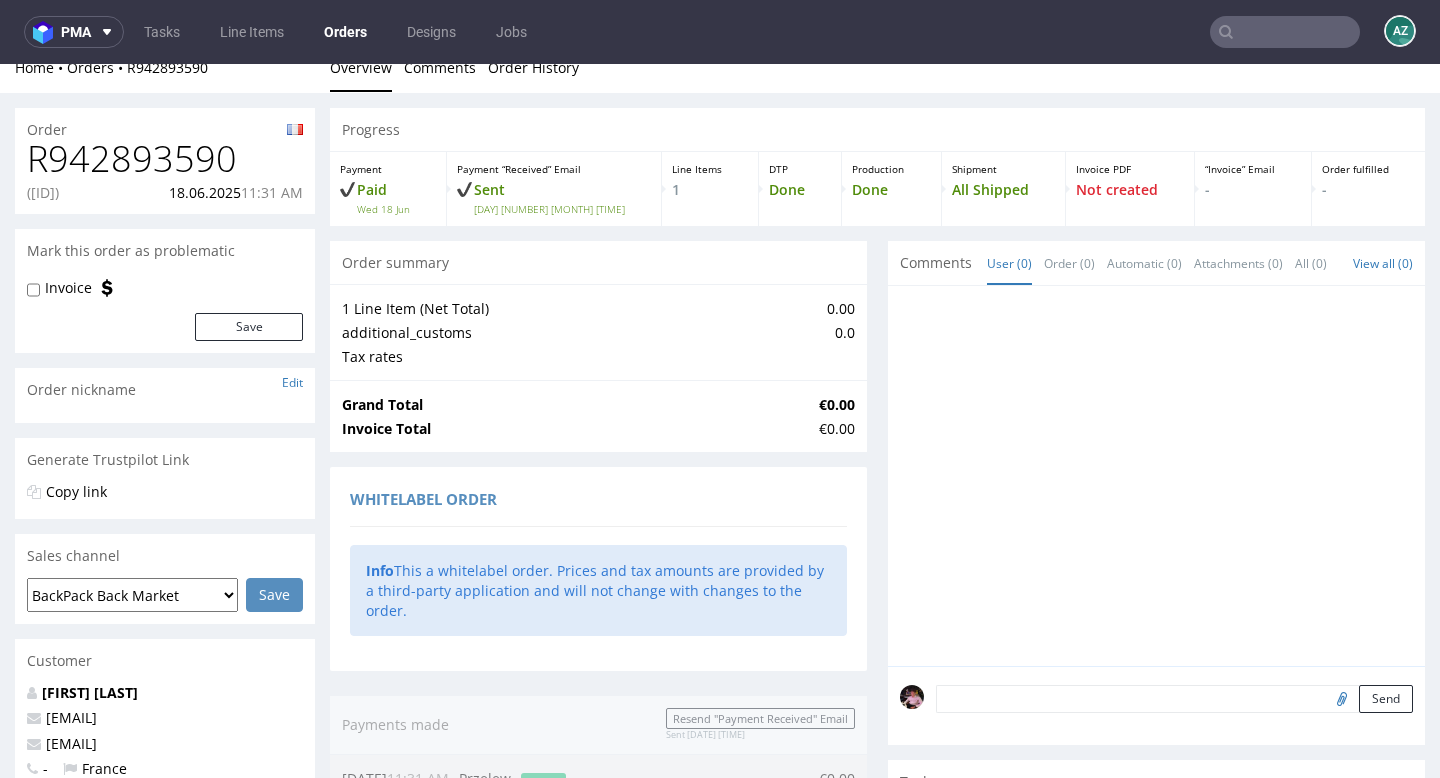 click at bounding box center (1285, 32) 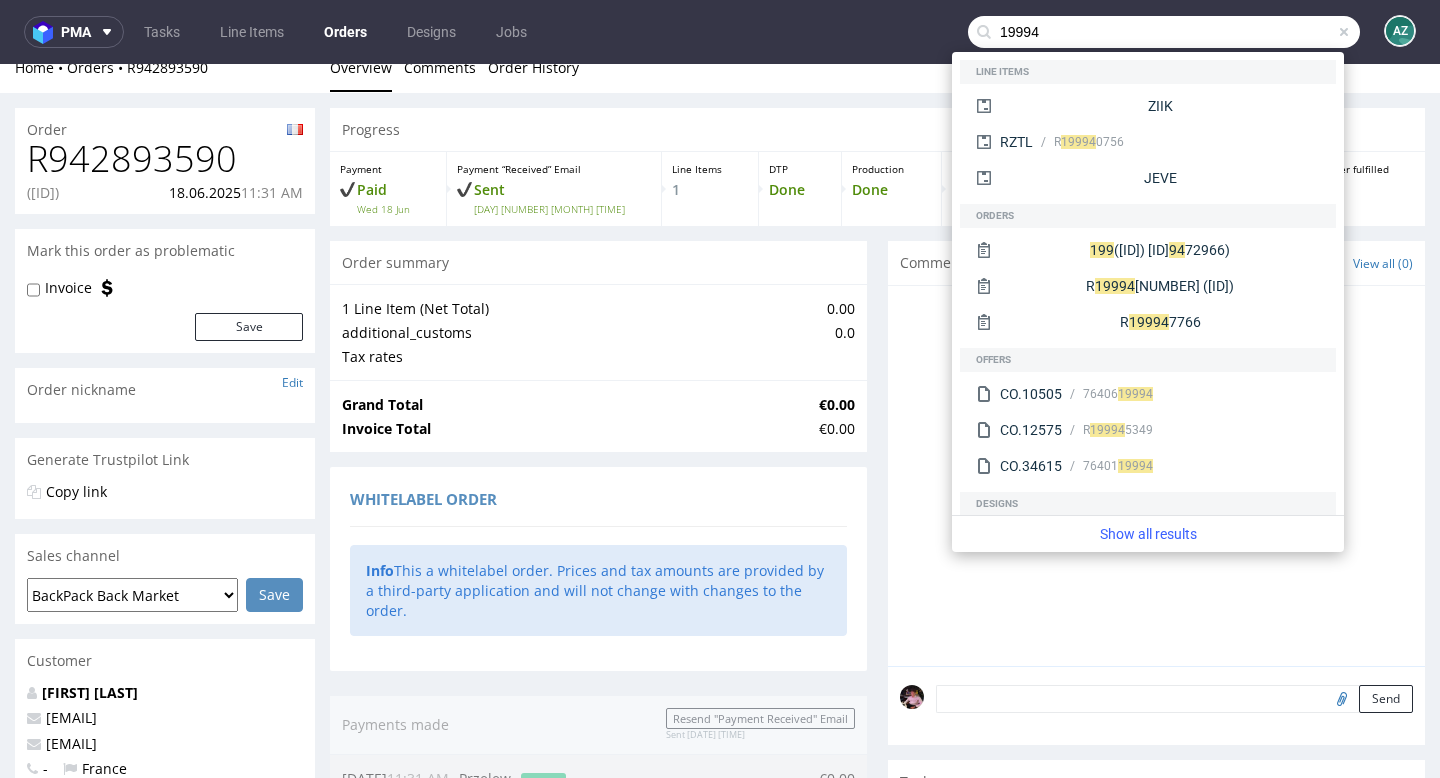 click on "19994" at bounding box center [1164, 32] 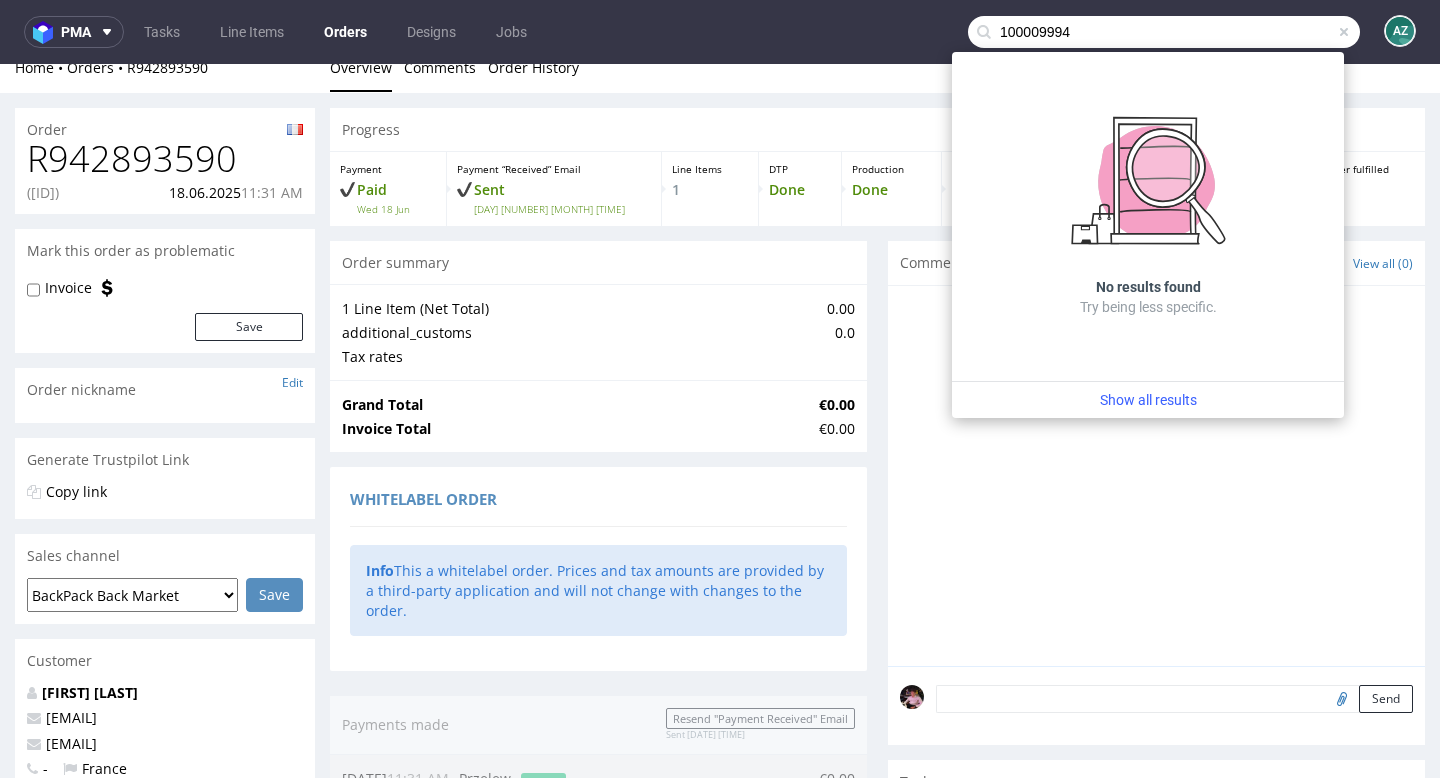 click on "100009994" at bounding box center [1164, 32] 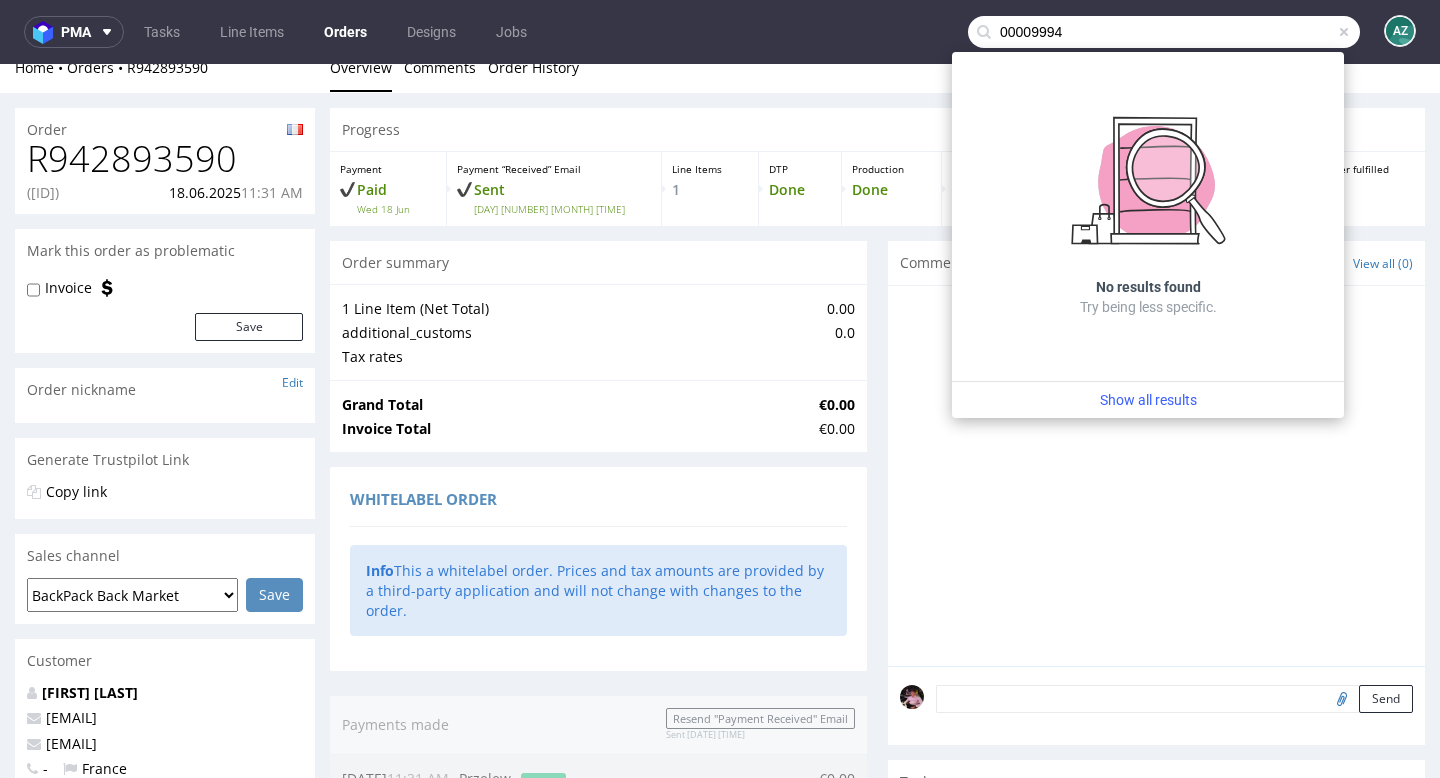 type on "00009994" 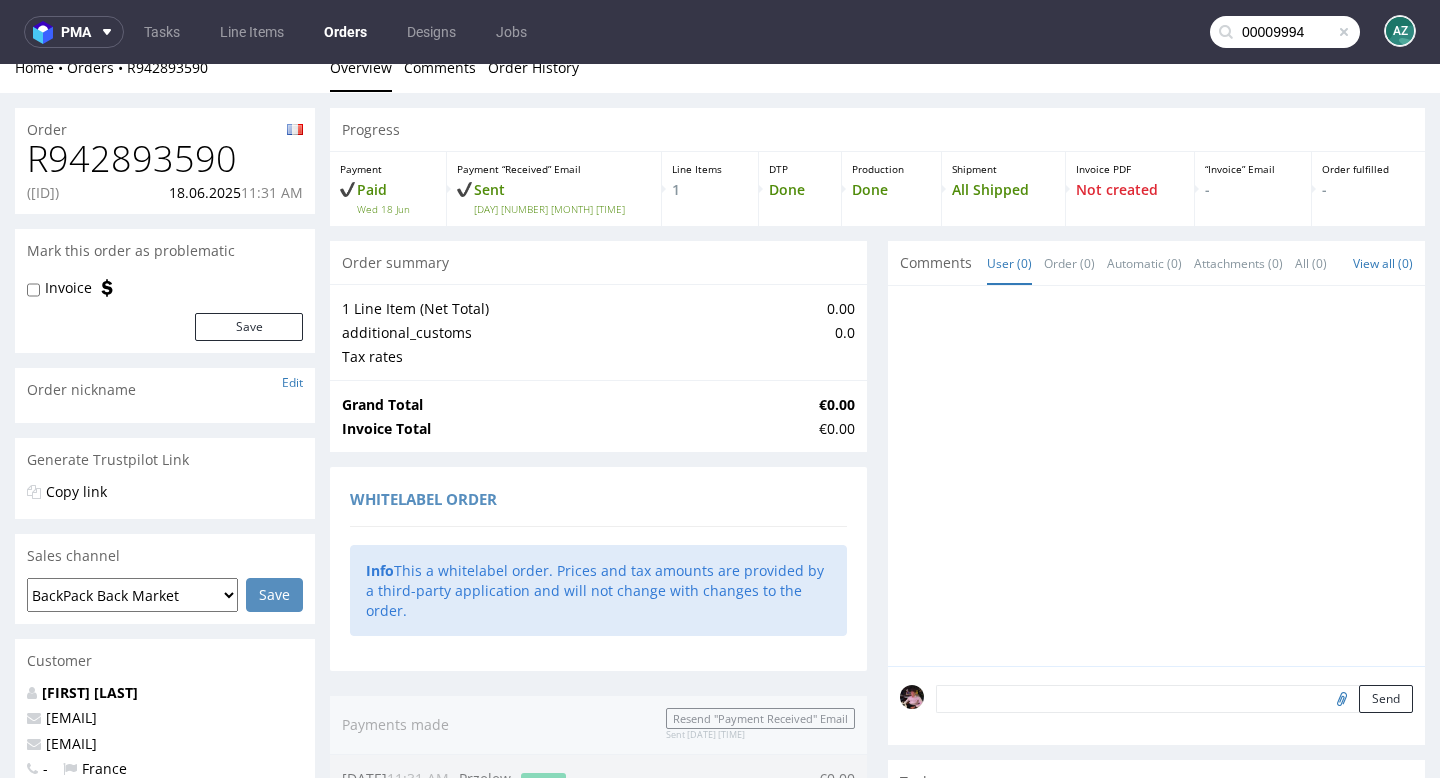 click at bounding box center [1344, 32] 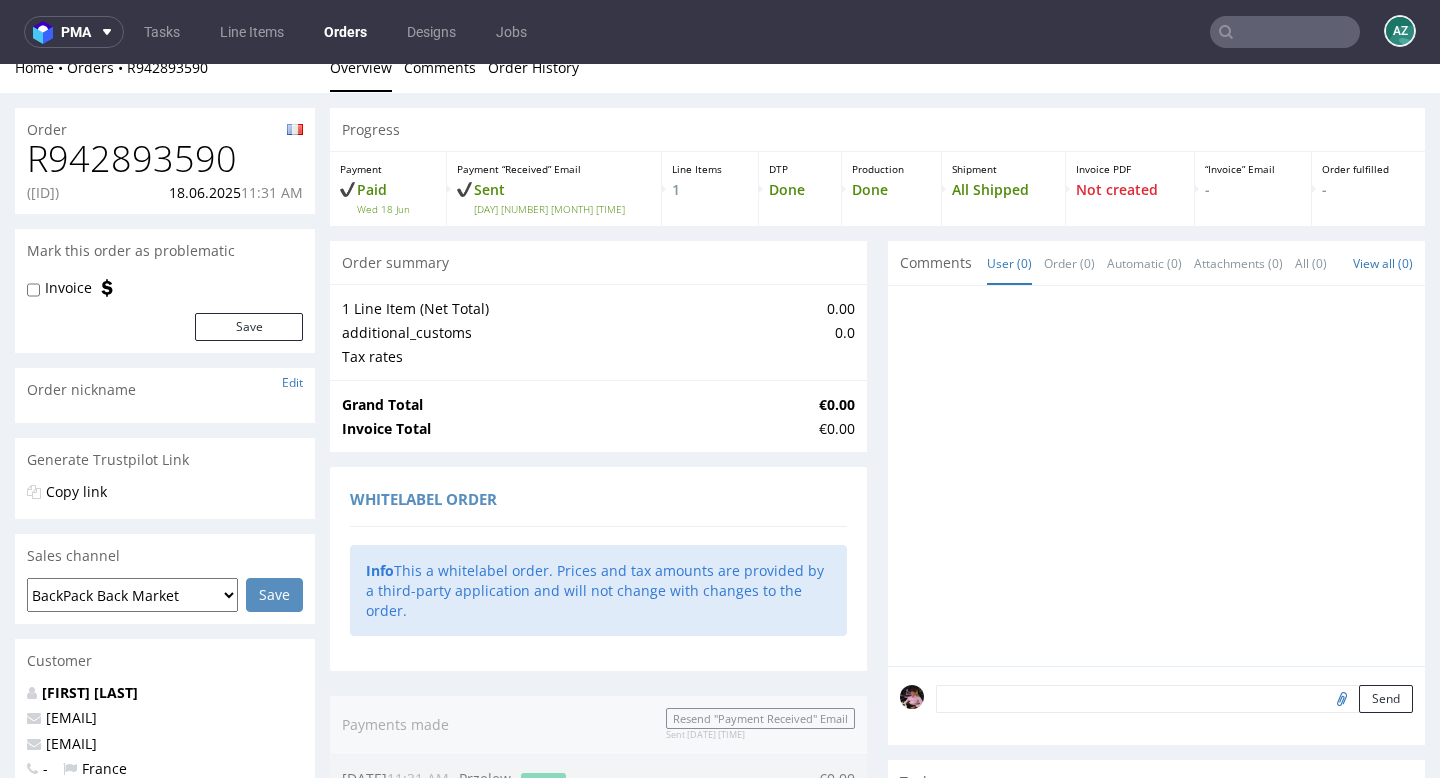 click at bounding box center (1285, 32) 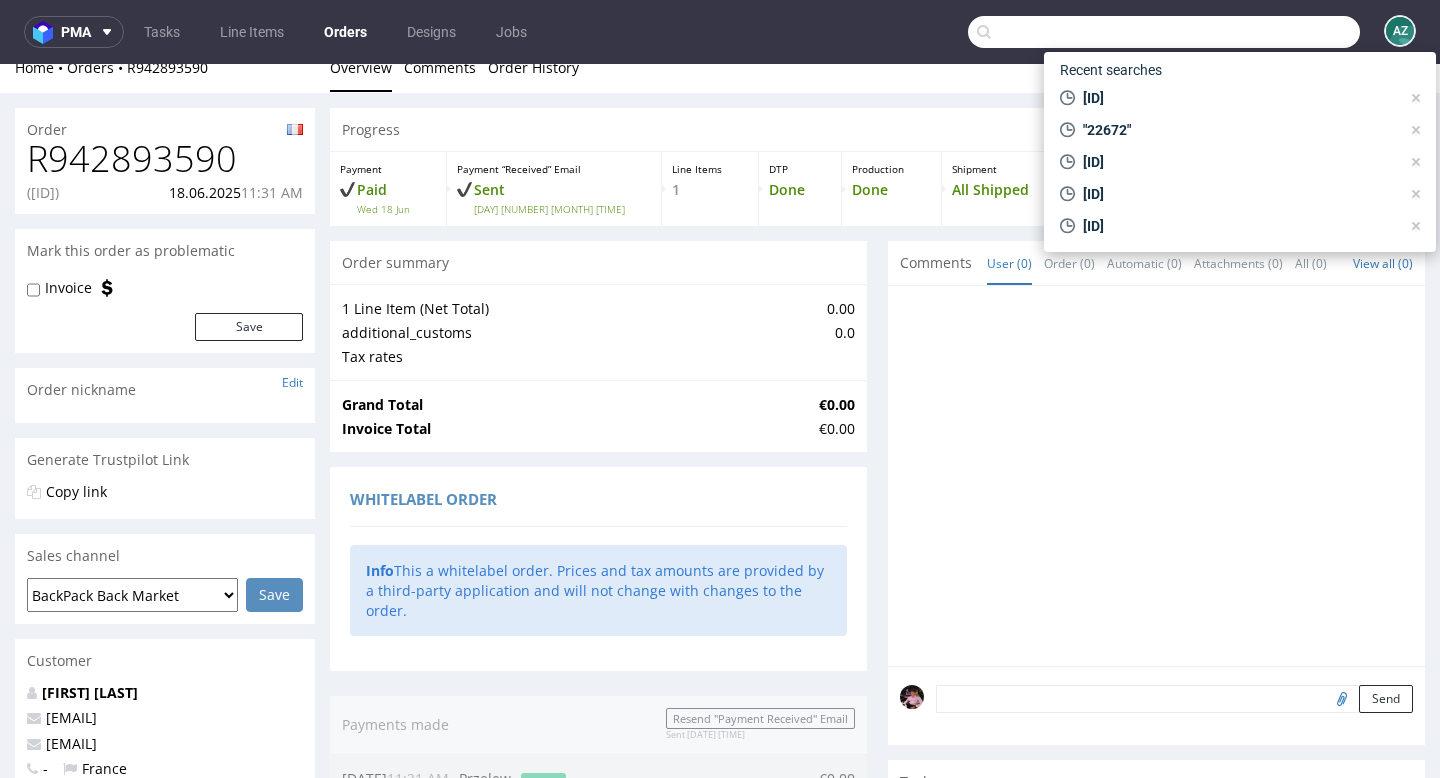 paste on "info@market2go.it" 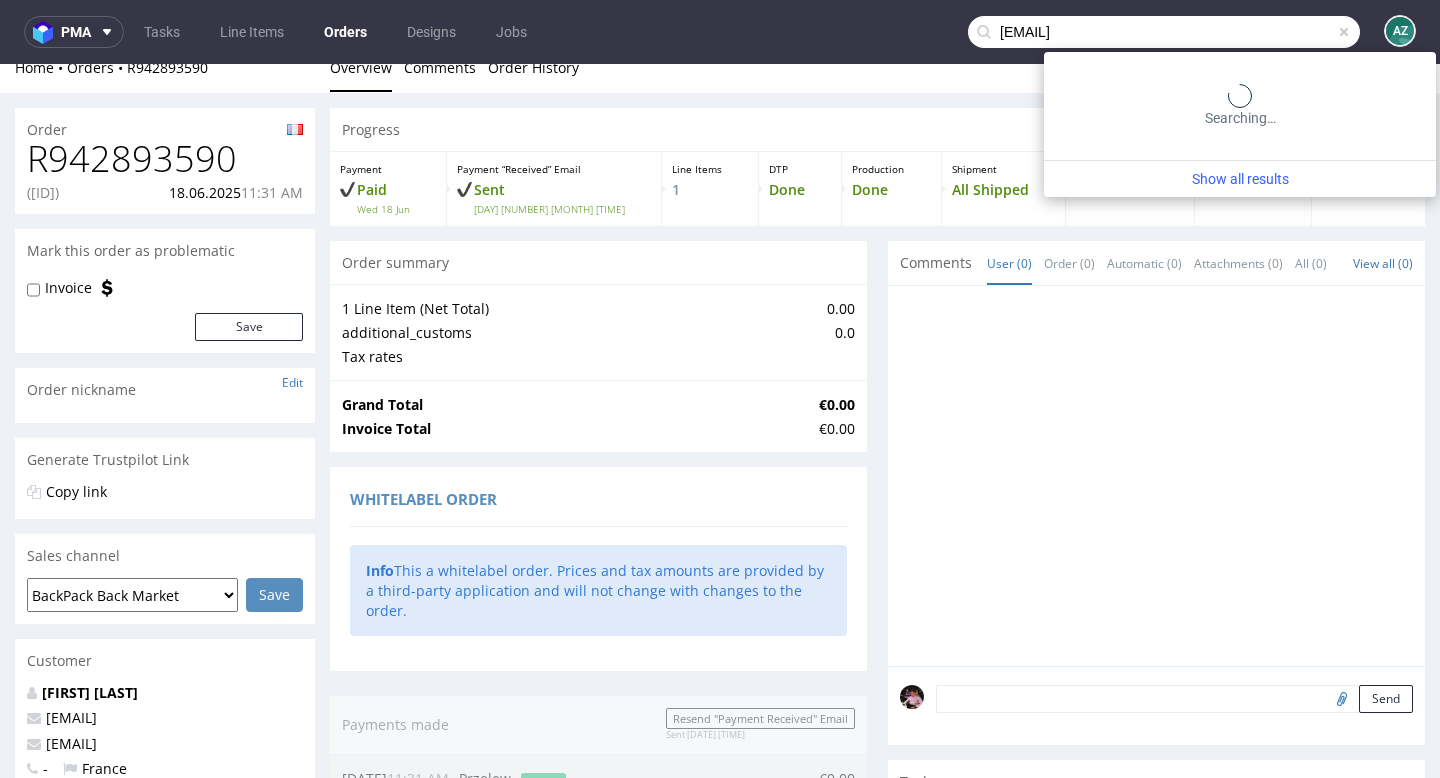 type on "info@market2go.it" 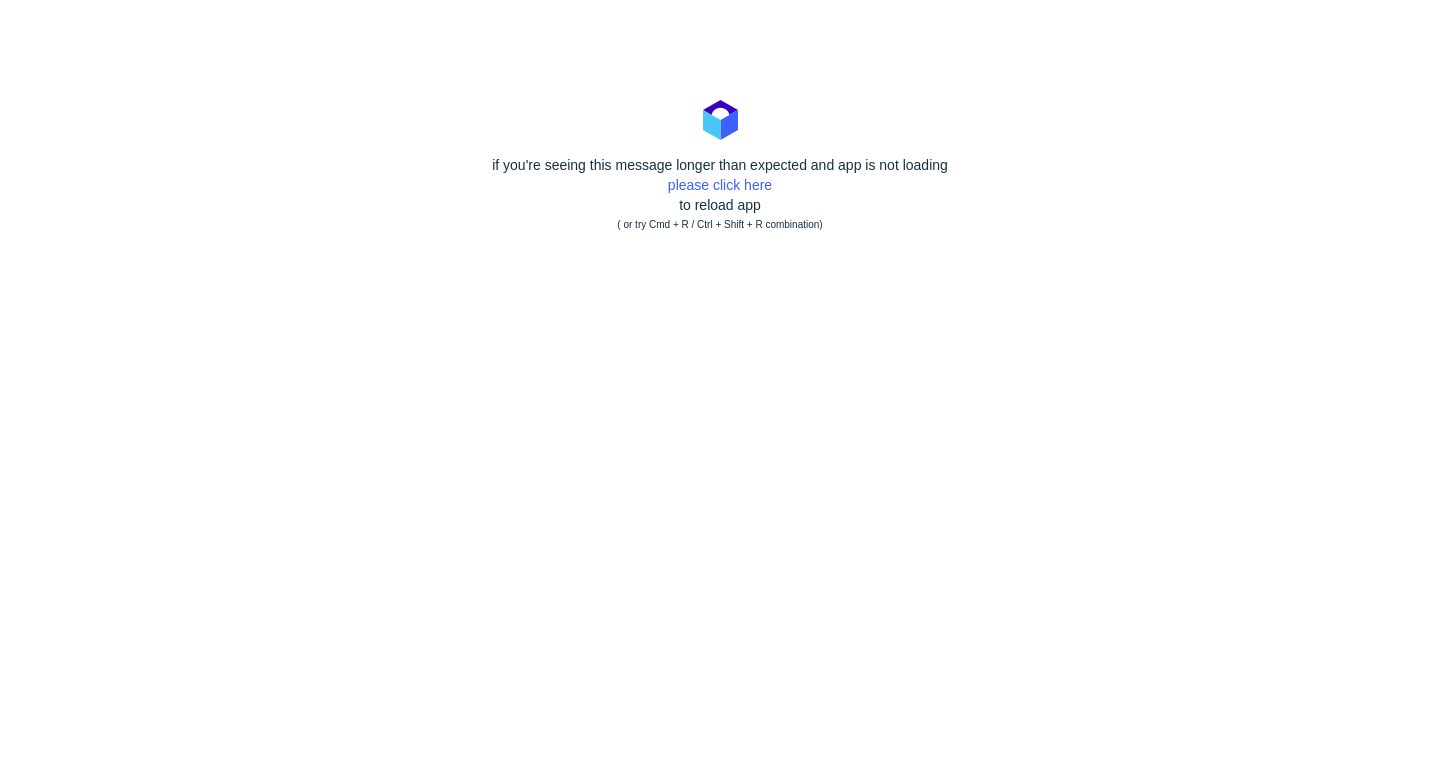 scroll, scrollTop: 0, scrollLeft: 0, axis: both 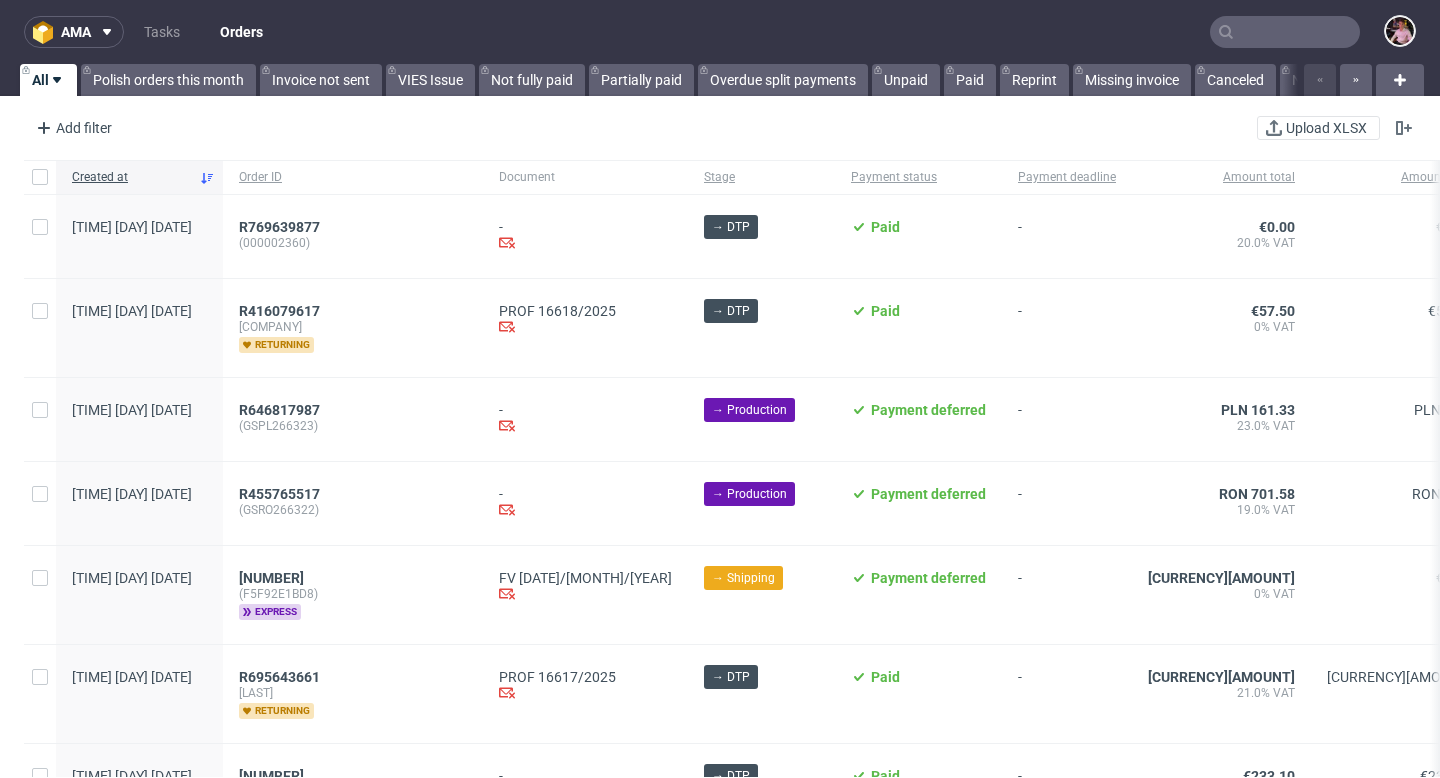 click at bounding box center [1285, 32] 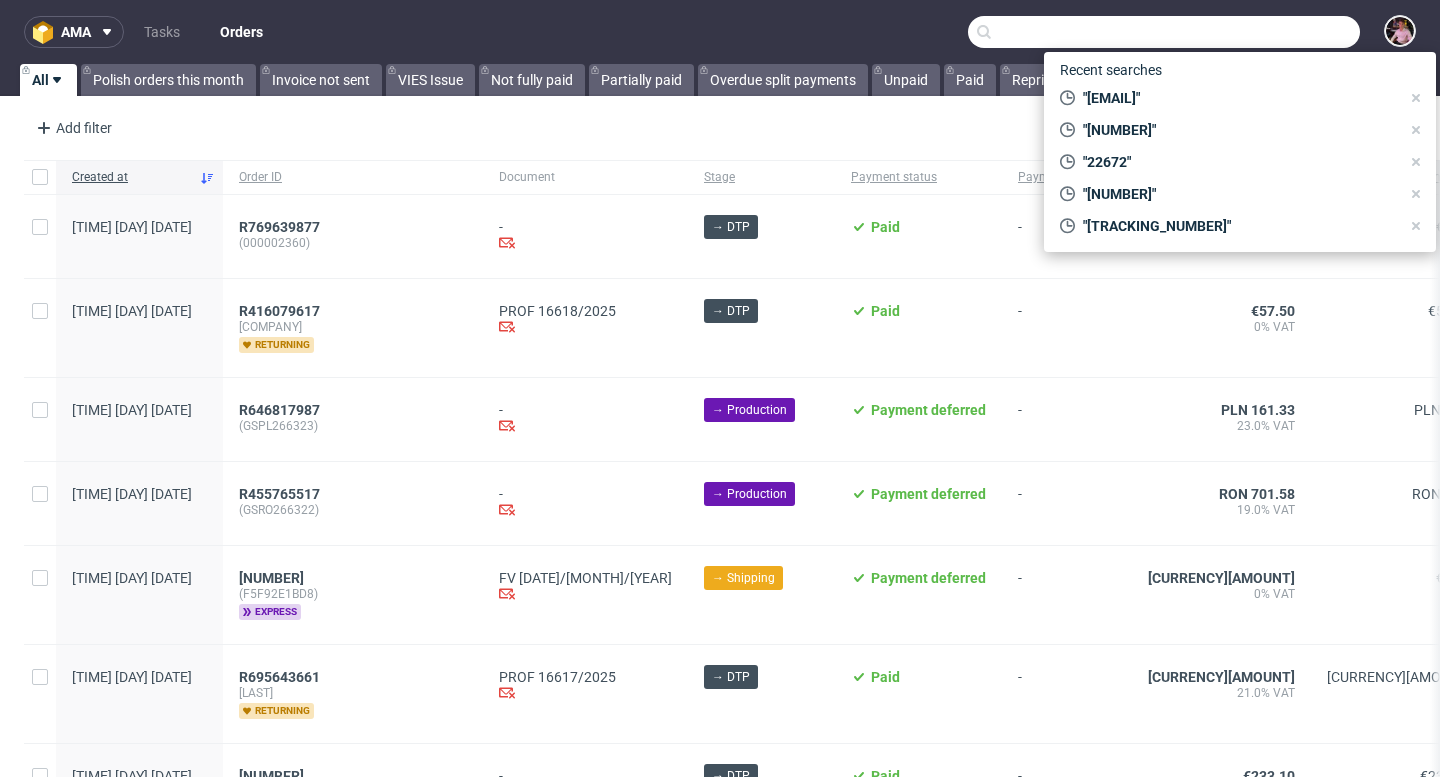 paste on "[NUMBER]" 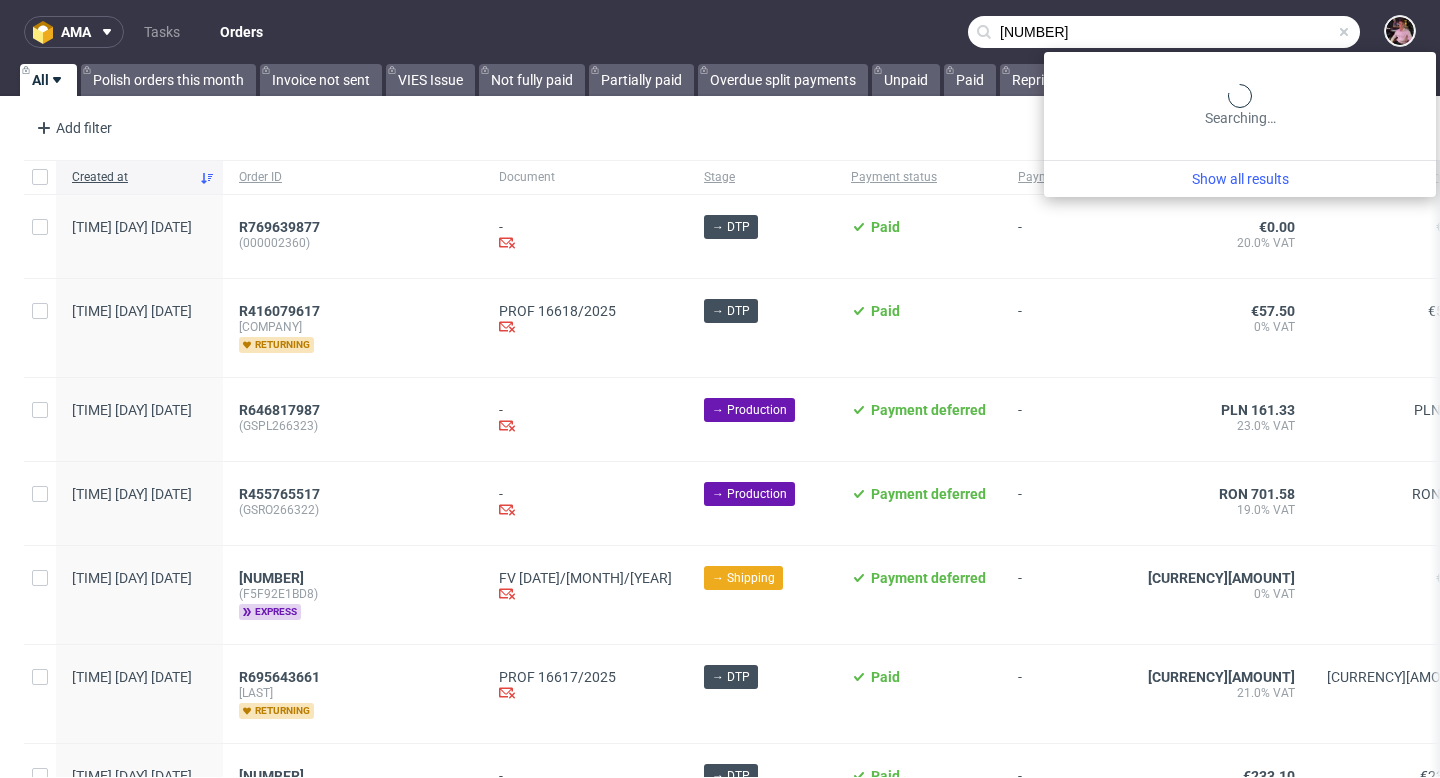 type on "[NUMBER]" 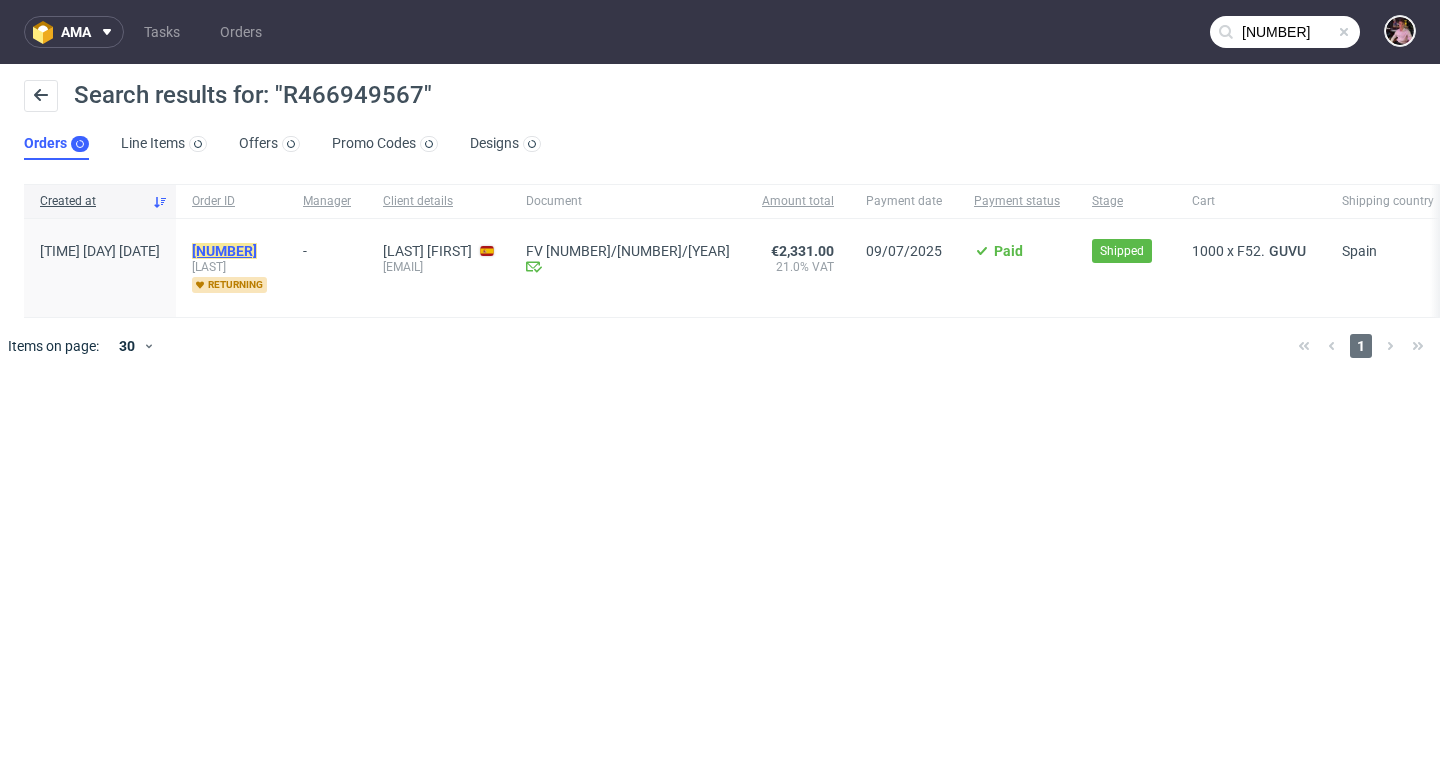 click on "[NUMBER]" 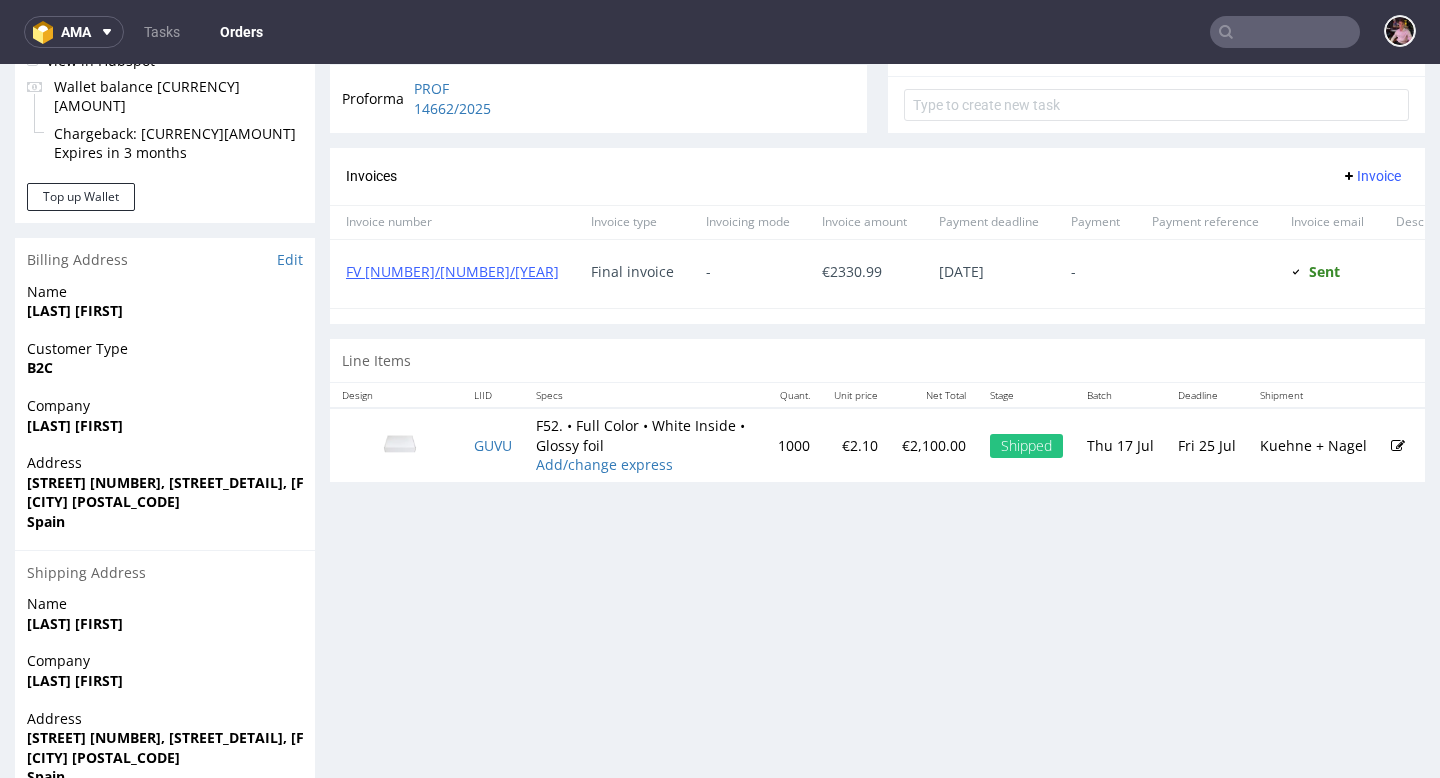 scroll, scrollTop: 819, scrollLeft: 0, axis: vertical 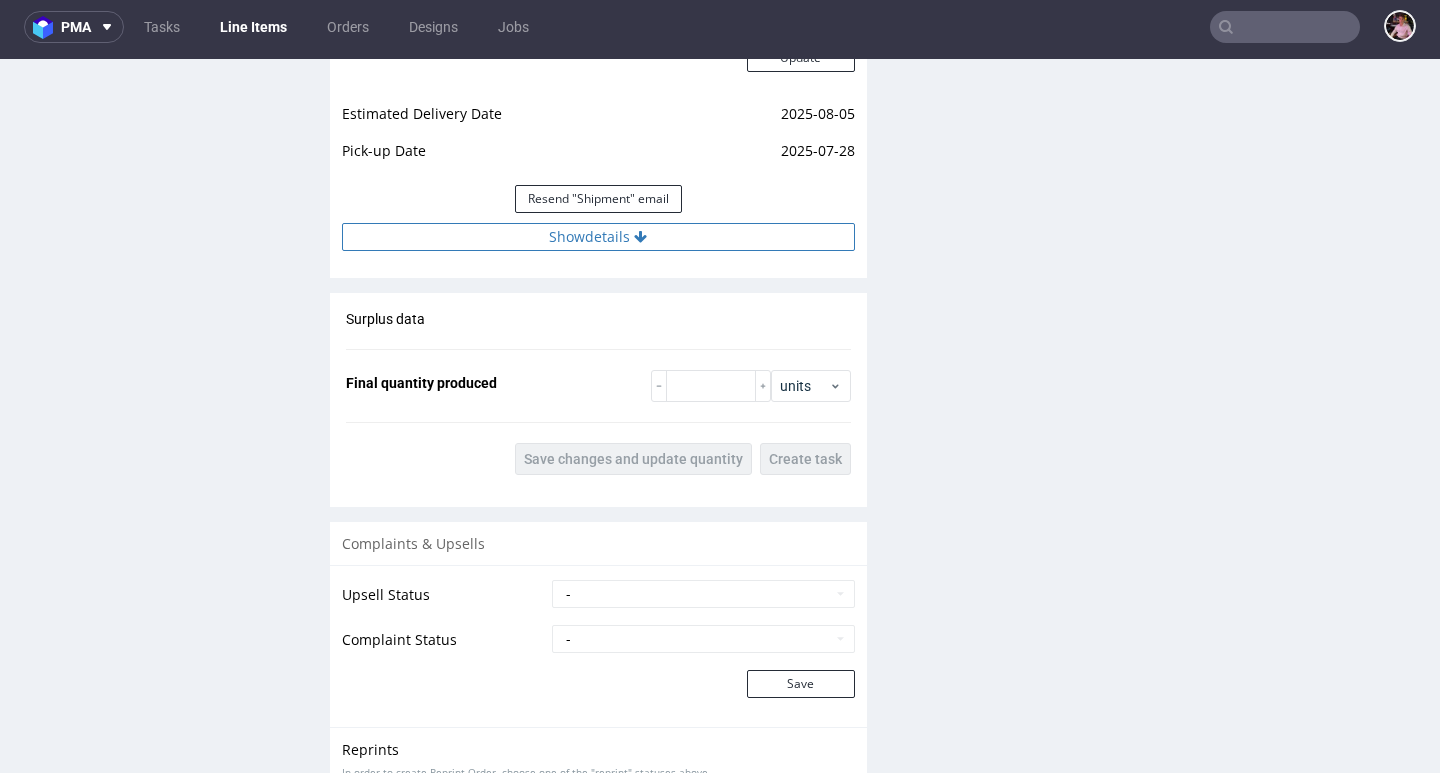 click on "Show  details" at bounding box center [598, 237] 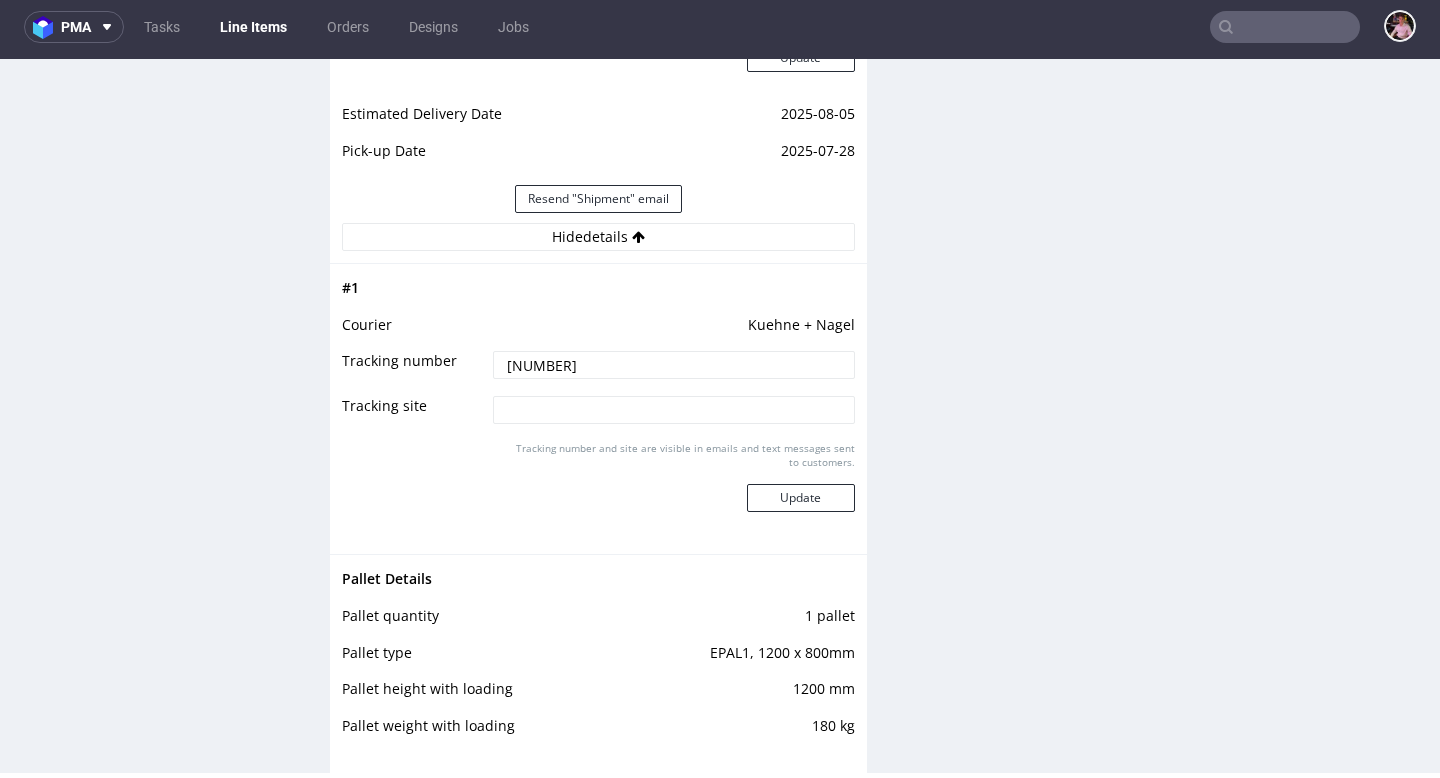 drag, startPoint x: 675, startPoint y: 362, endPoint x: 440, endPoint y: 362, distance: 235 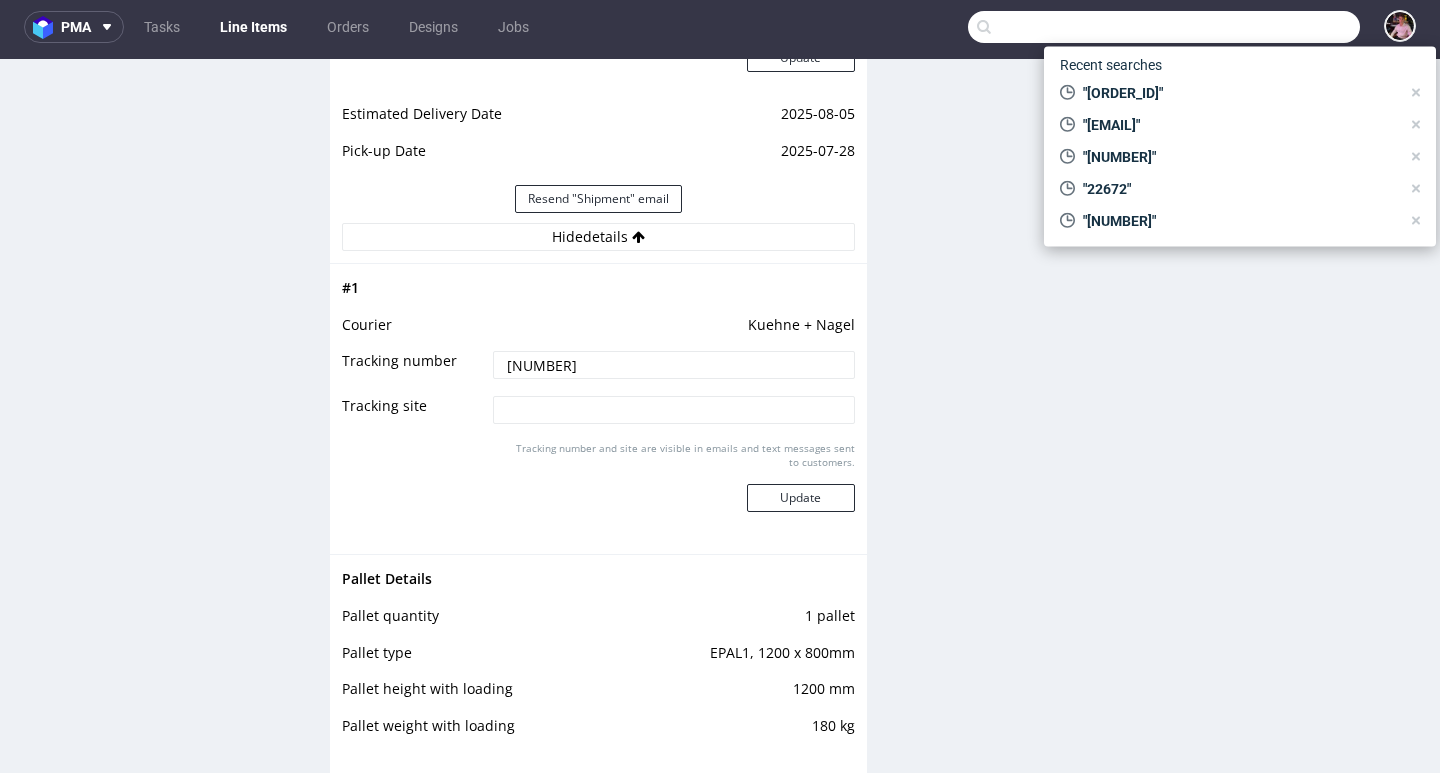 click at bounding box center (1164, 27) 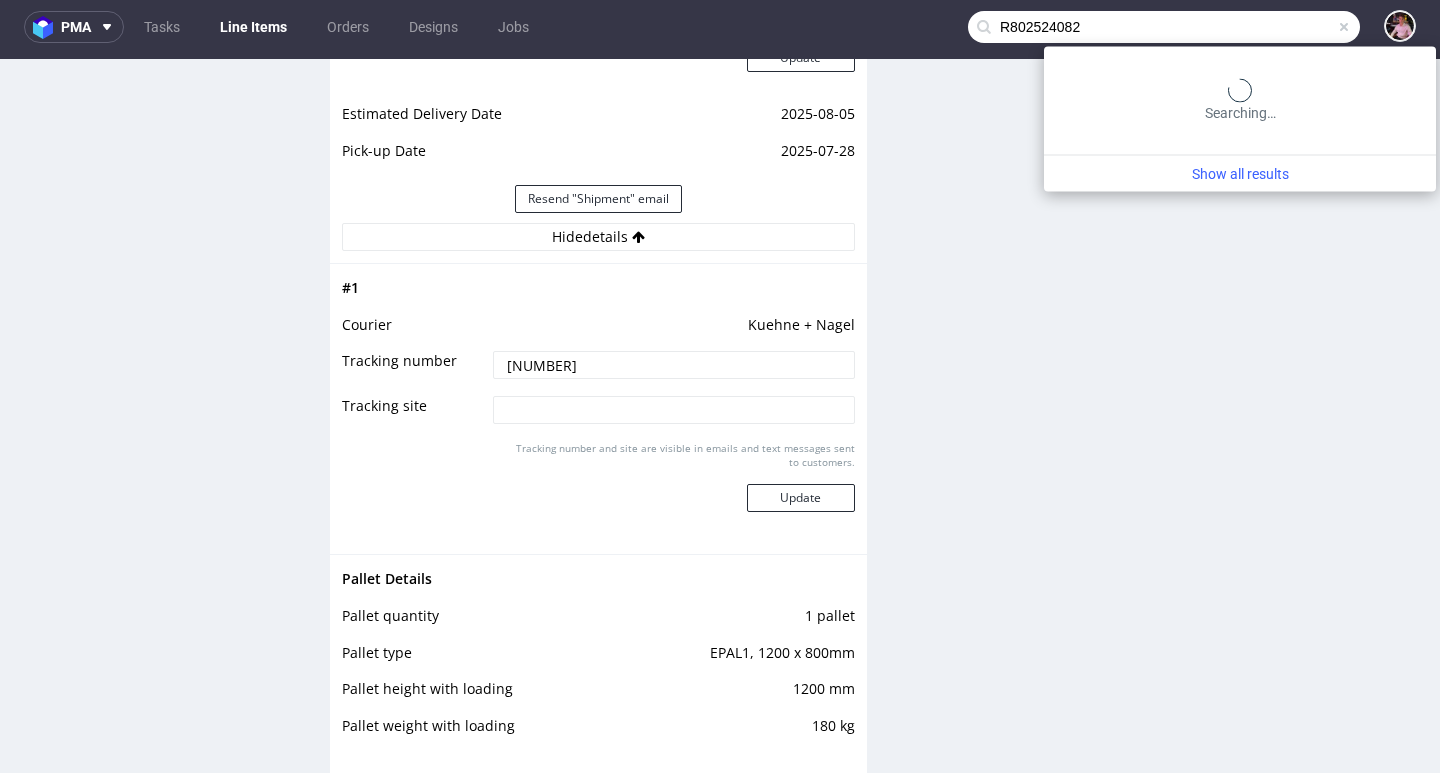 type on "R802524082" 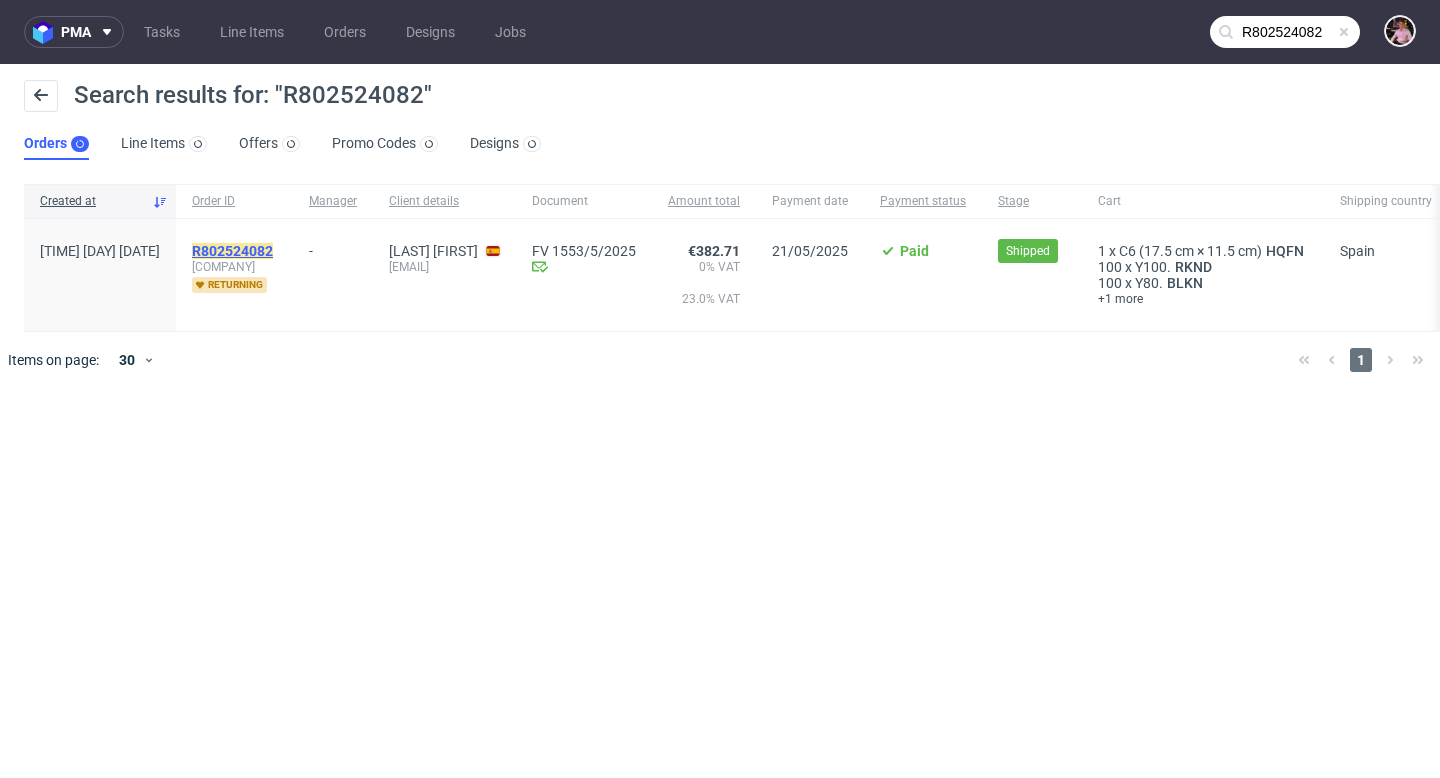 click on "R802524082" 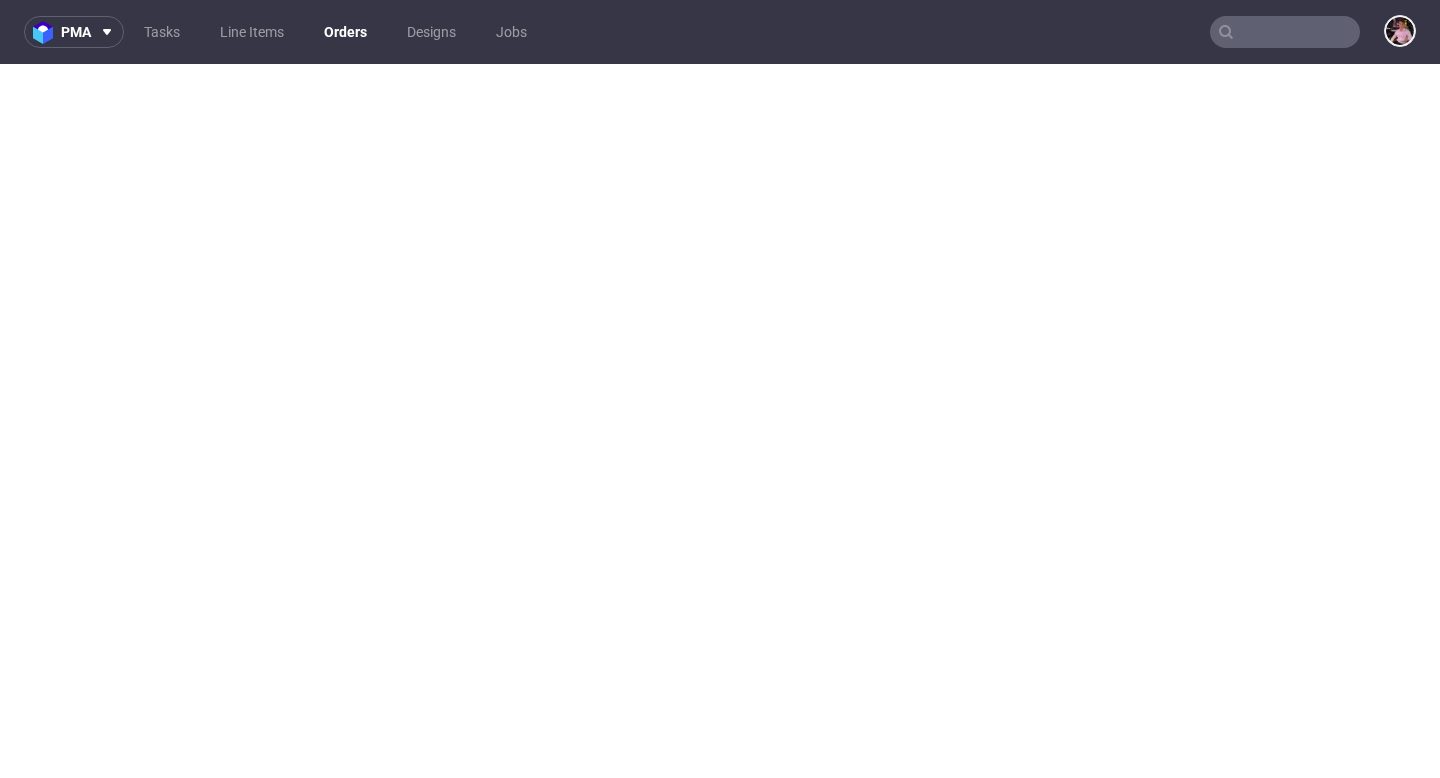 scroll, scrollTop: 5, scrollLeft: 0, axis: vertical 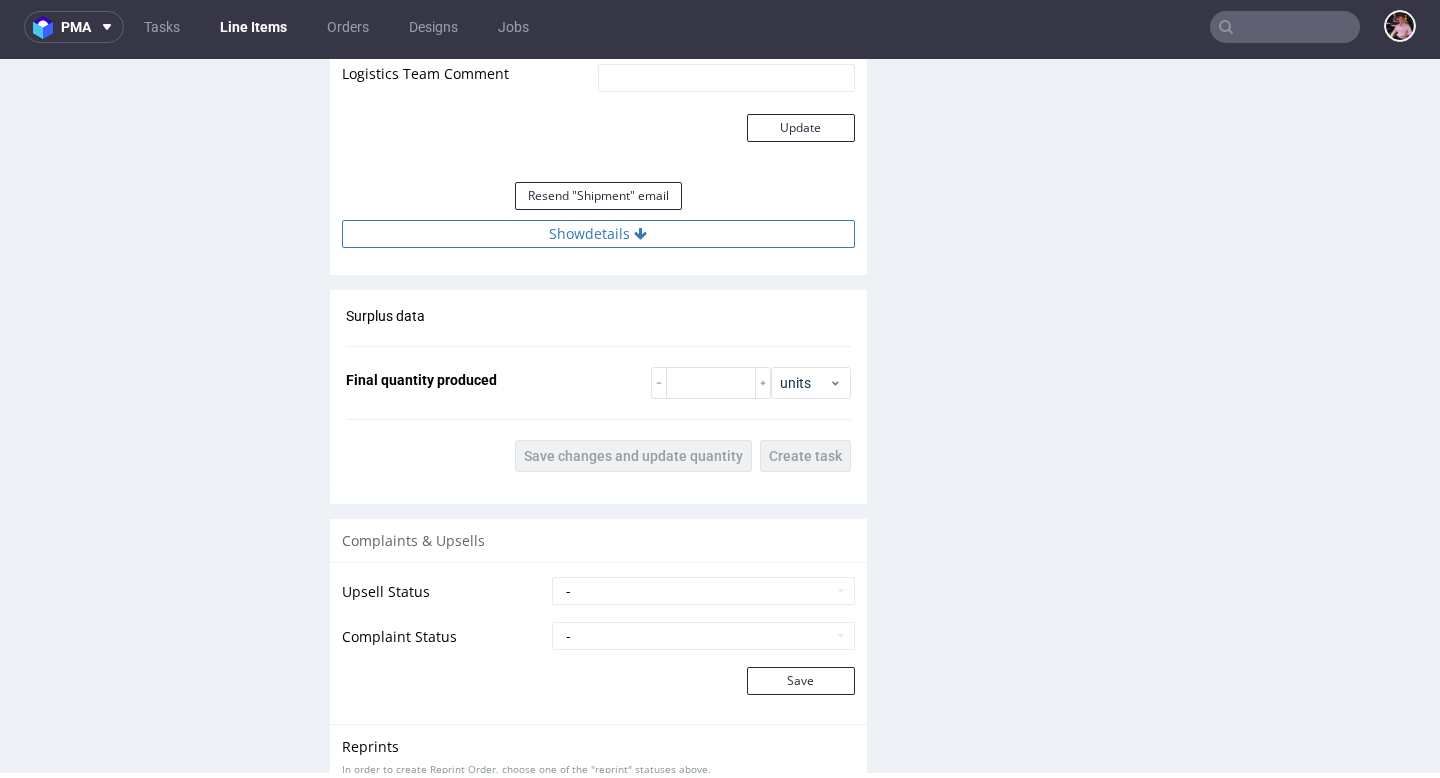 click on "Show  details" at bounding box center (598, 234) 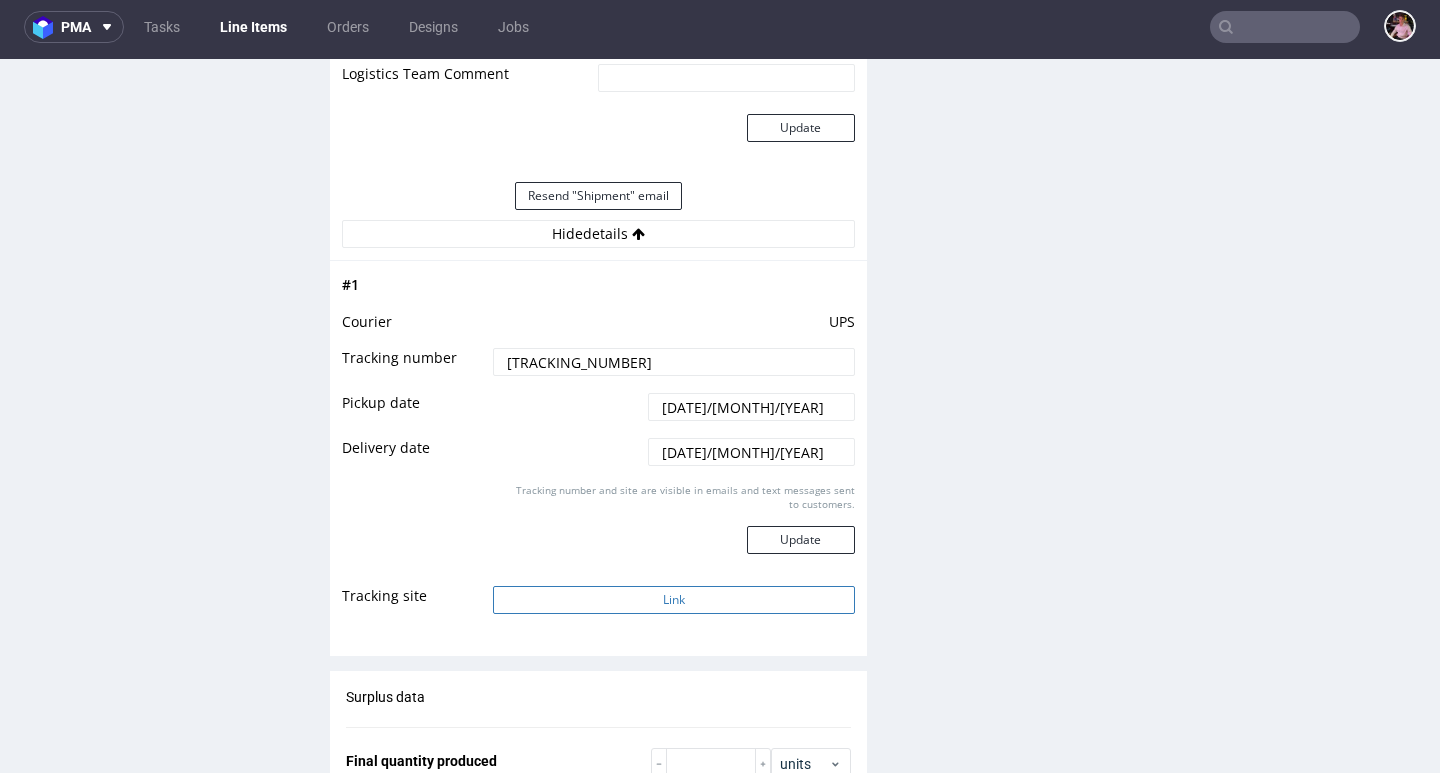 click on "Link" at bounding box center (673, 600) 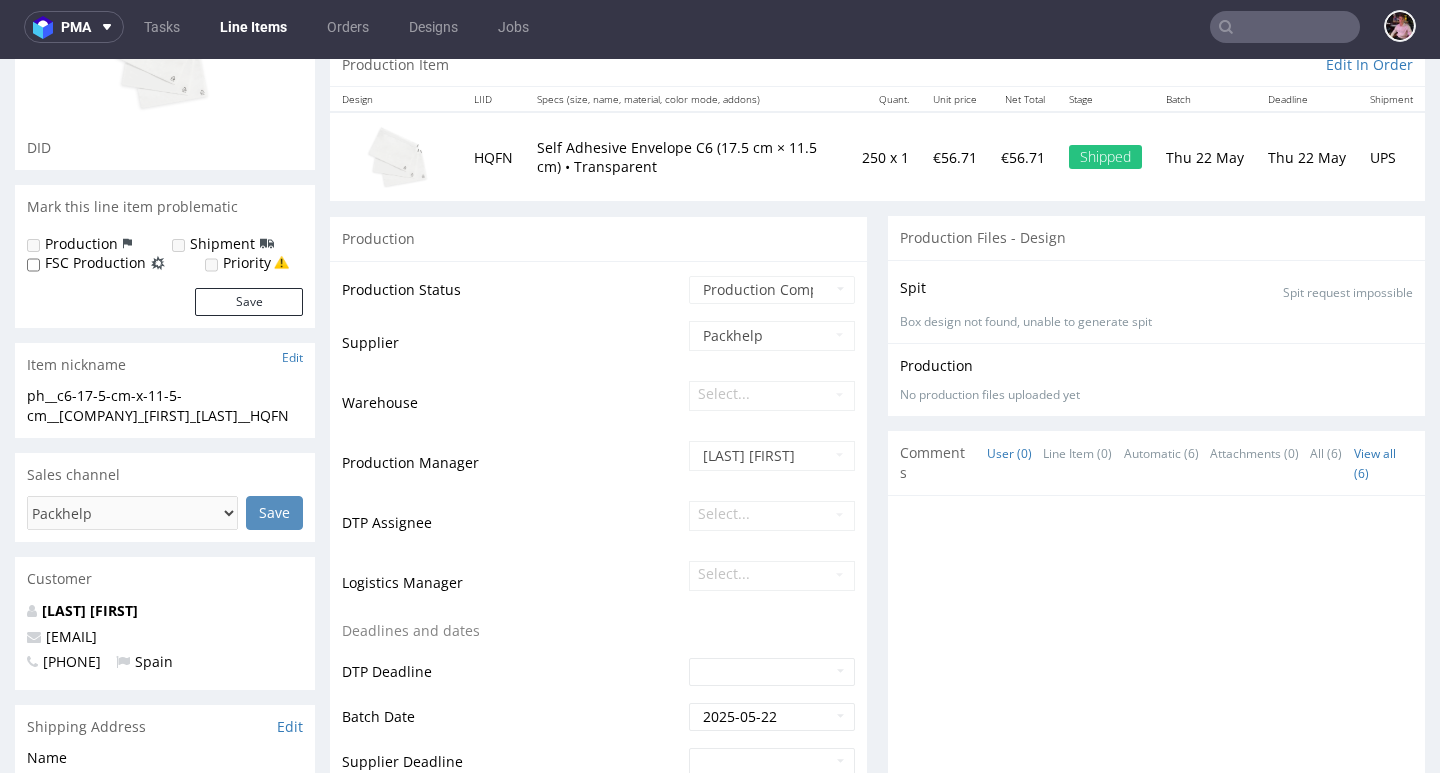 scroll, scrollTop: 0, scrollLeft: 0, axis: both 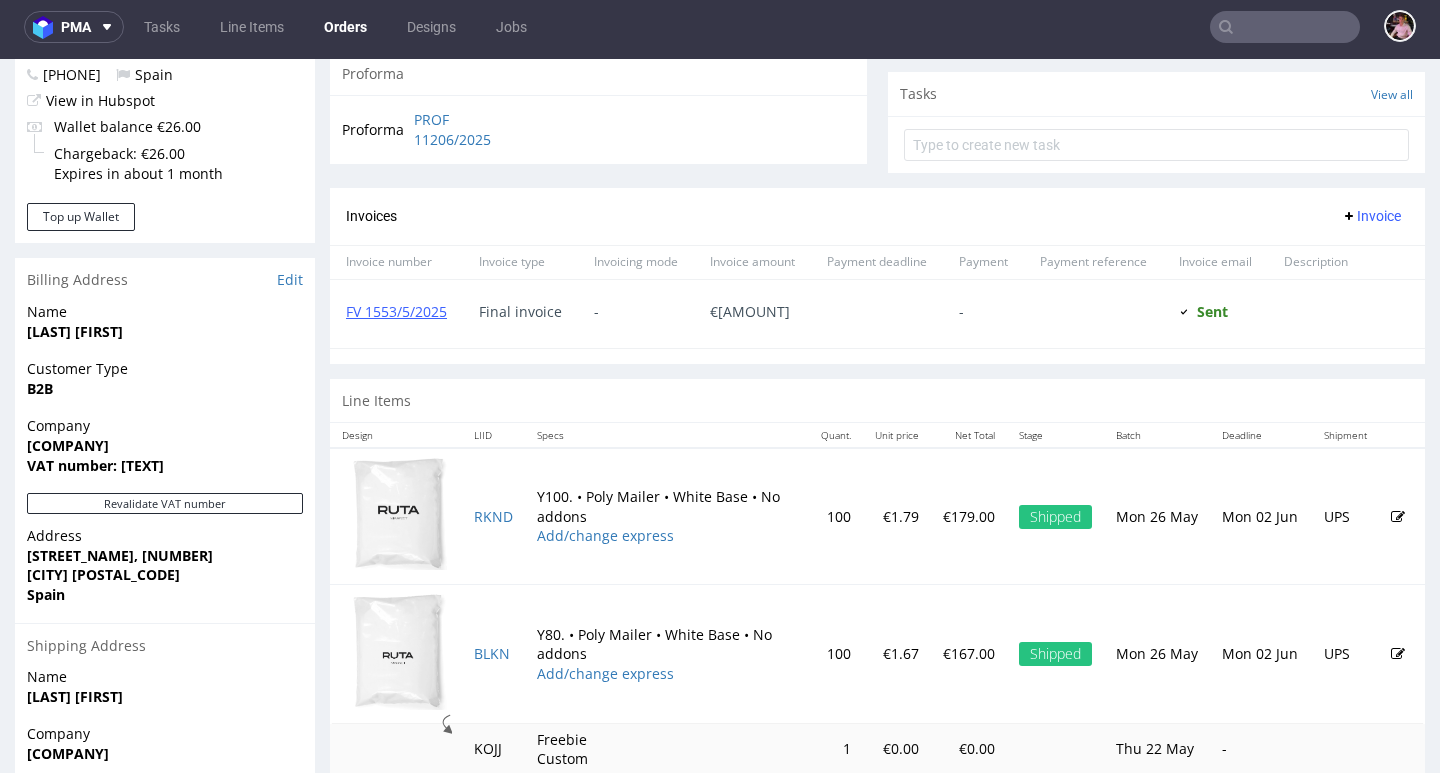 click at bounding box center [1285, 27] 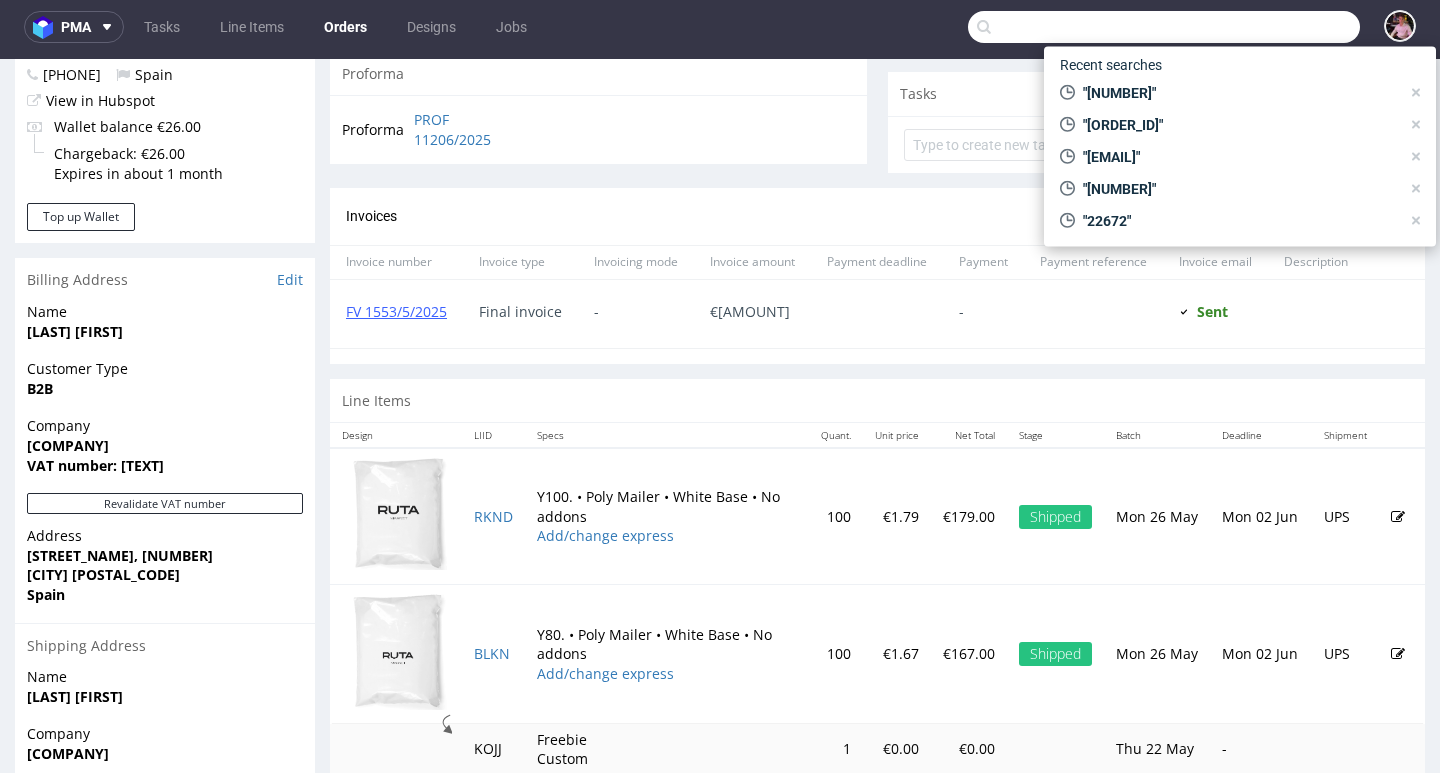 paste on "R060558495" 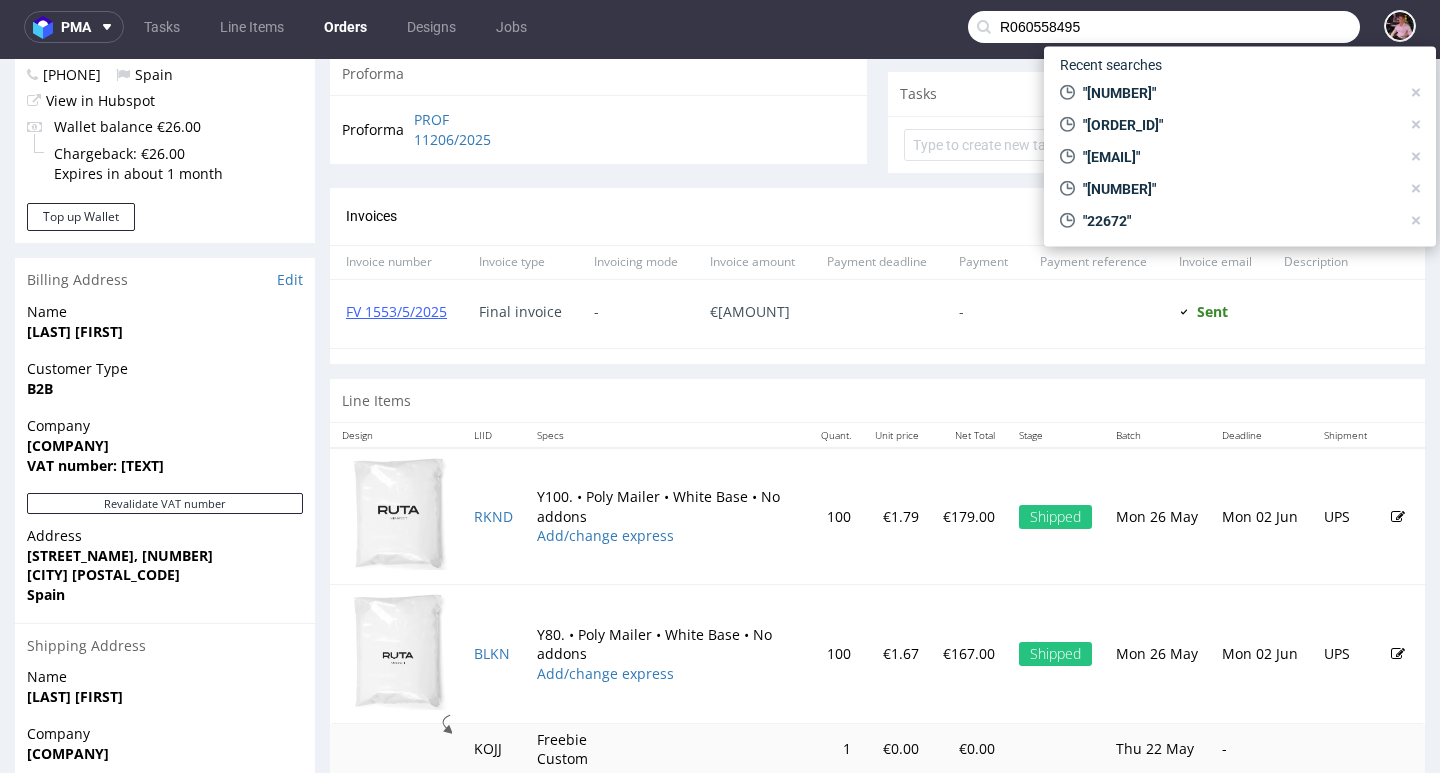 type on "R060558495" 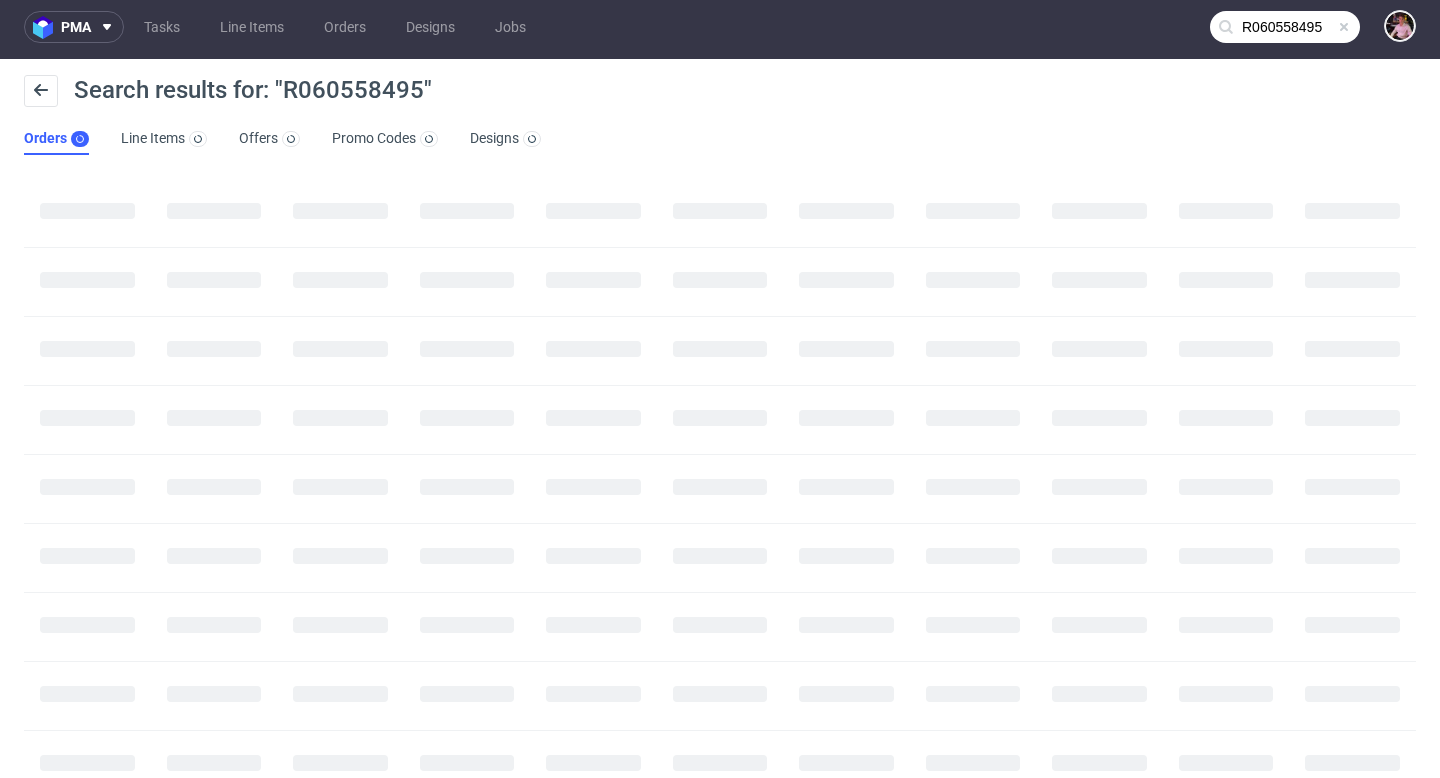 scroll, scrollTop: 0, scrollLeft: 0, axis: both 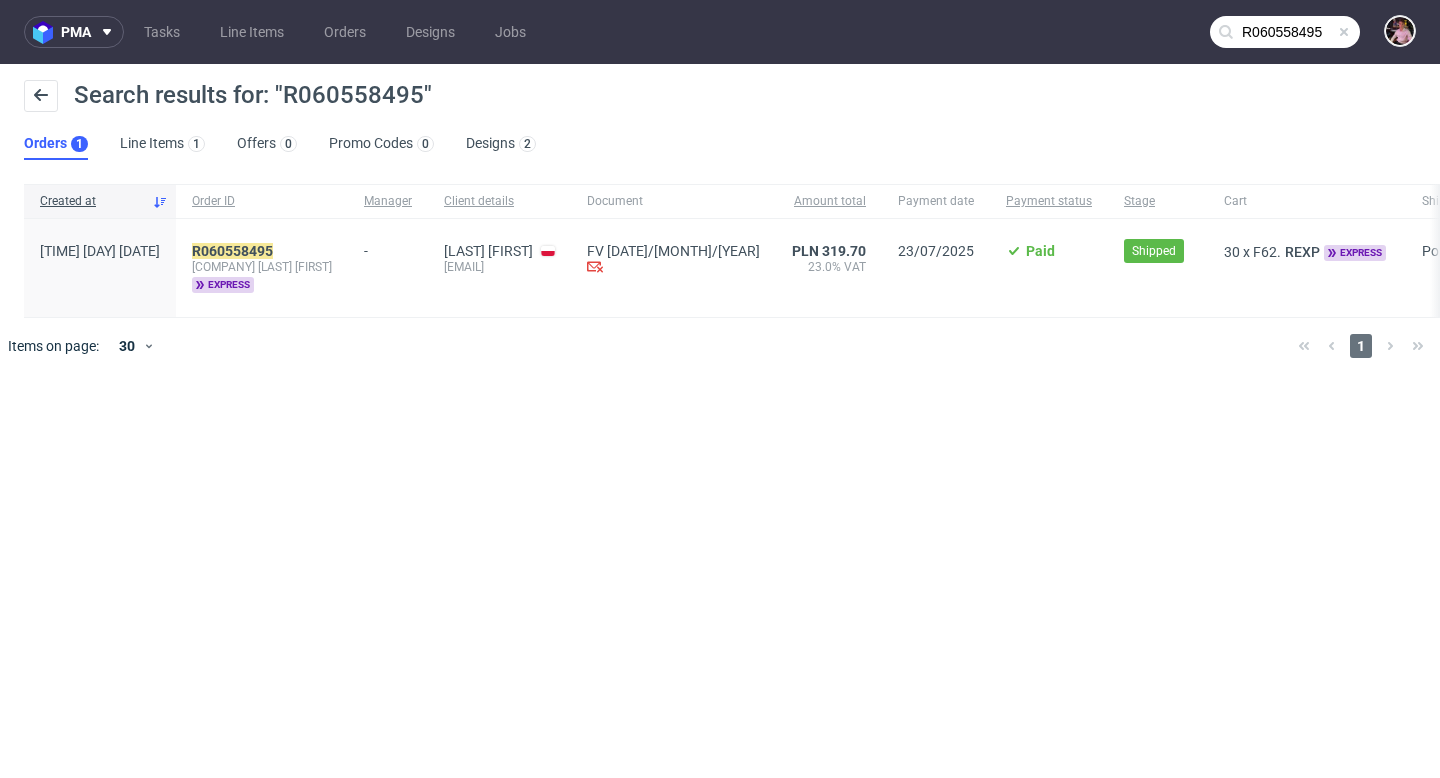 click on "R060558495 [COMPANY] [LAST] [FIRST] express" at bounding box center [262, 268] 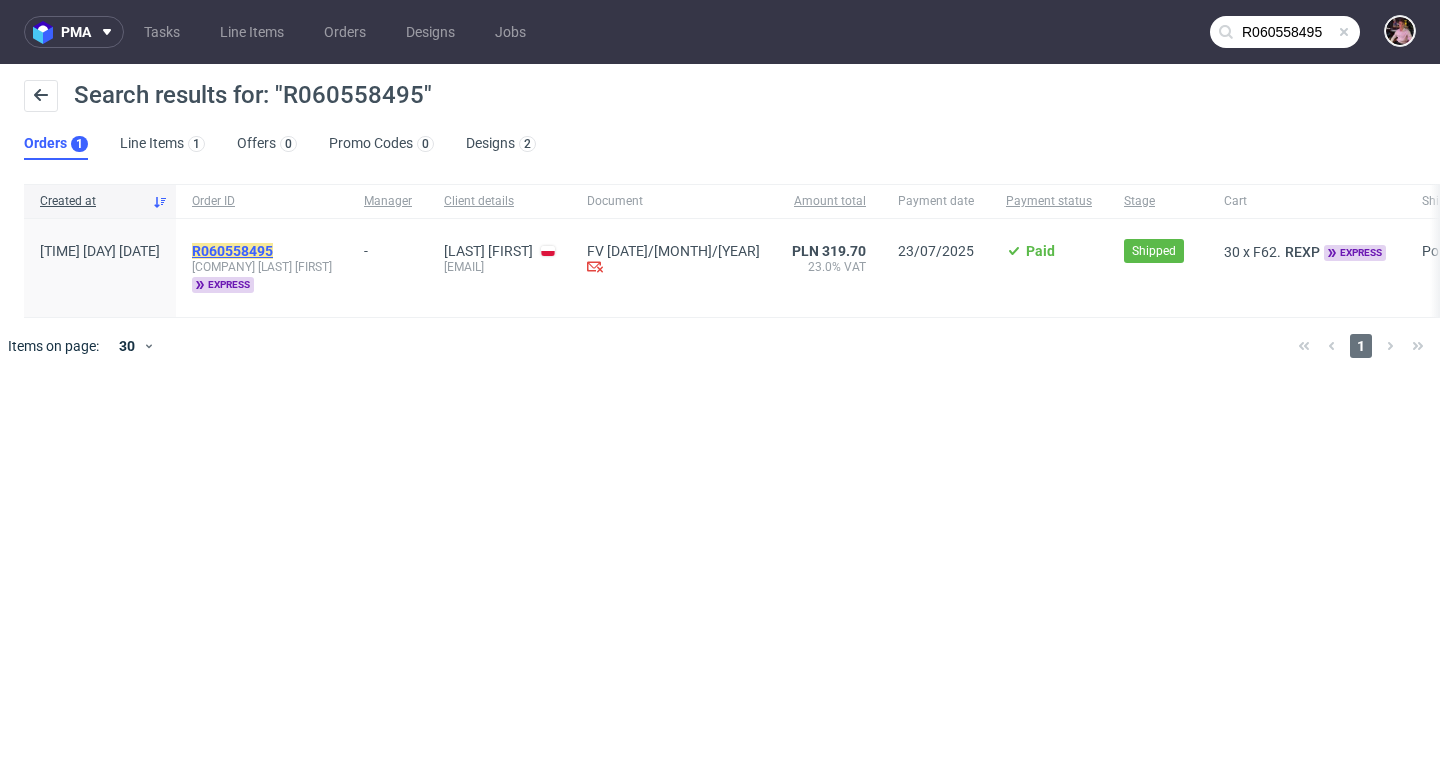 click on "R060558495" 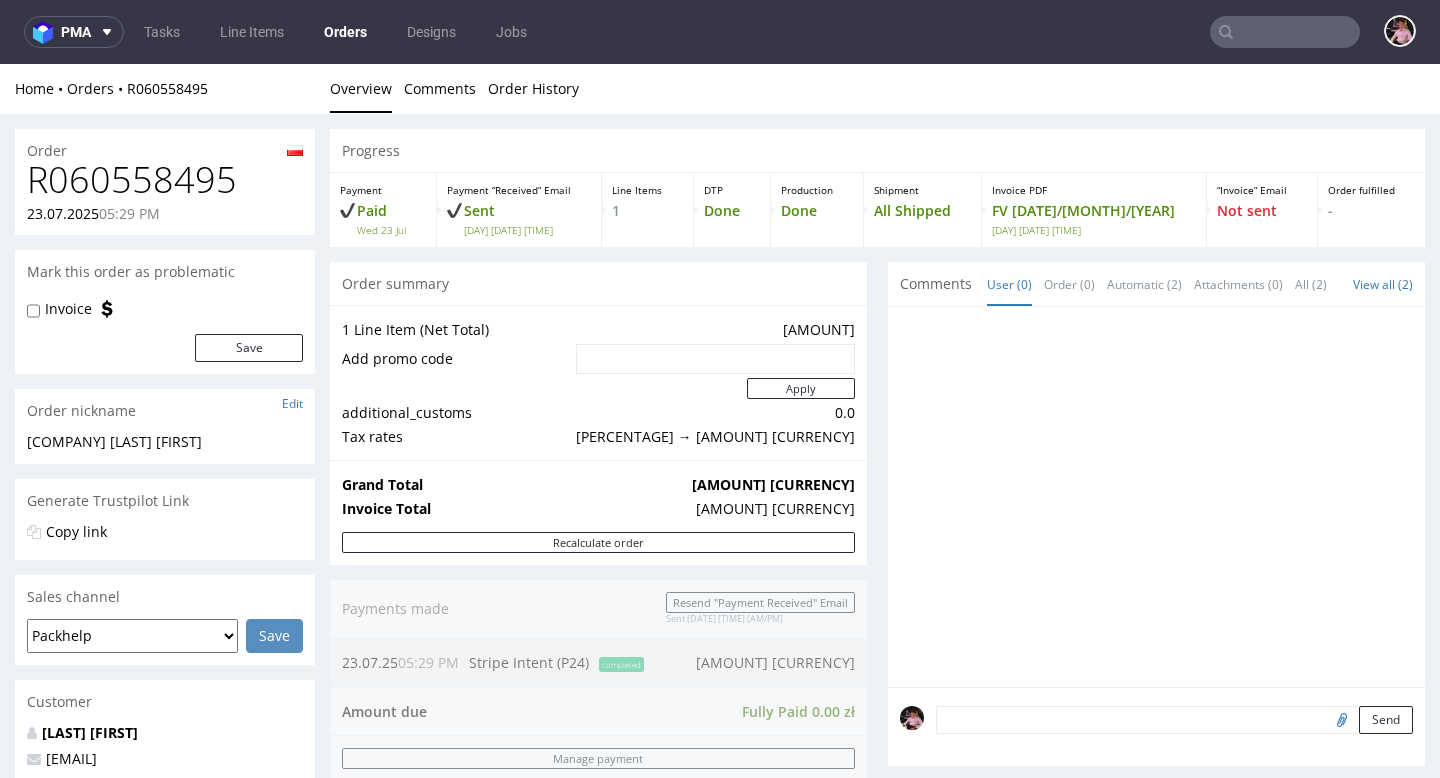 scroll, scrollTop: 854, scrollLeft: 0, axis: vertical 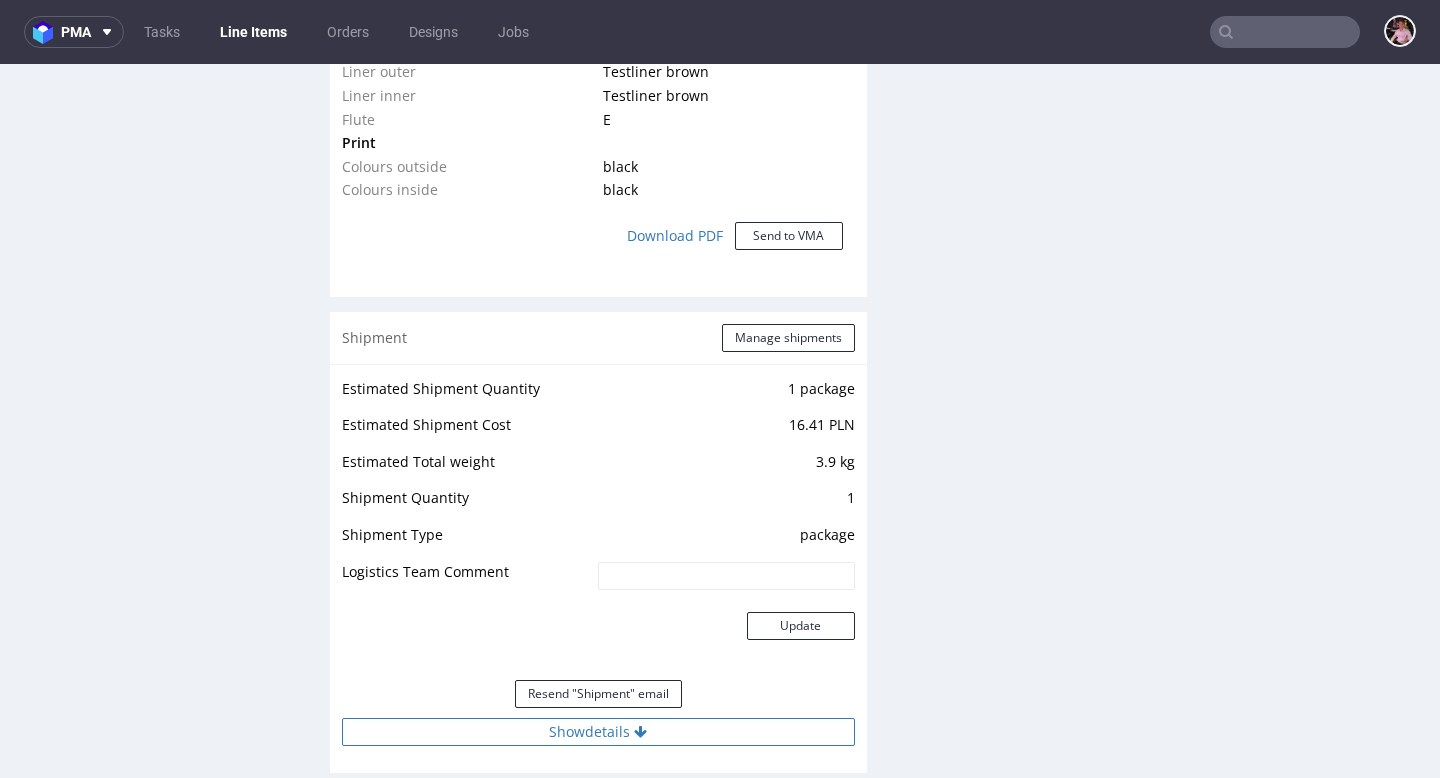 click on "Show  details" at bounding box center [598, 732] 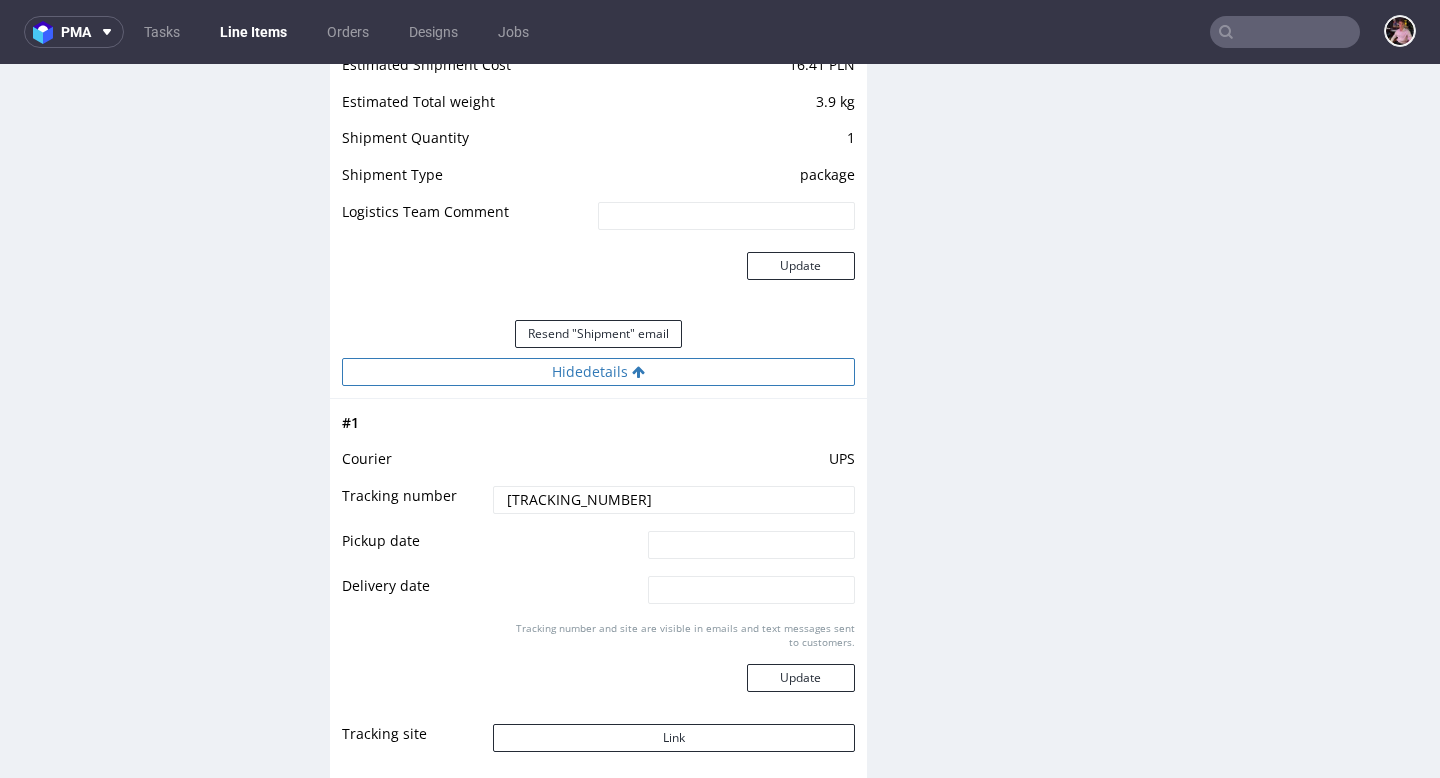 scroll, scrollTop: 2157, scrollLeft: 0, axis: vertical 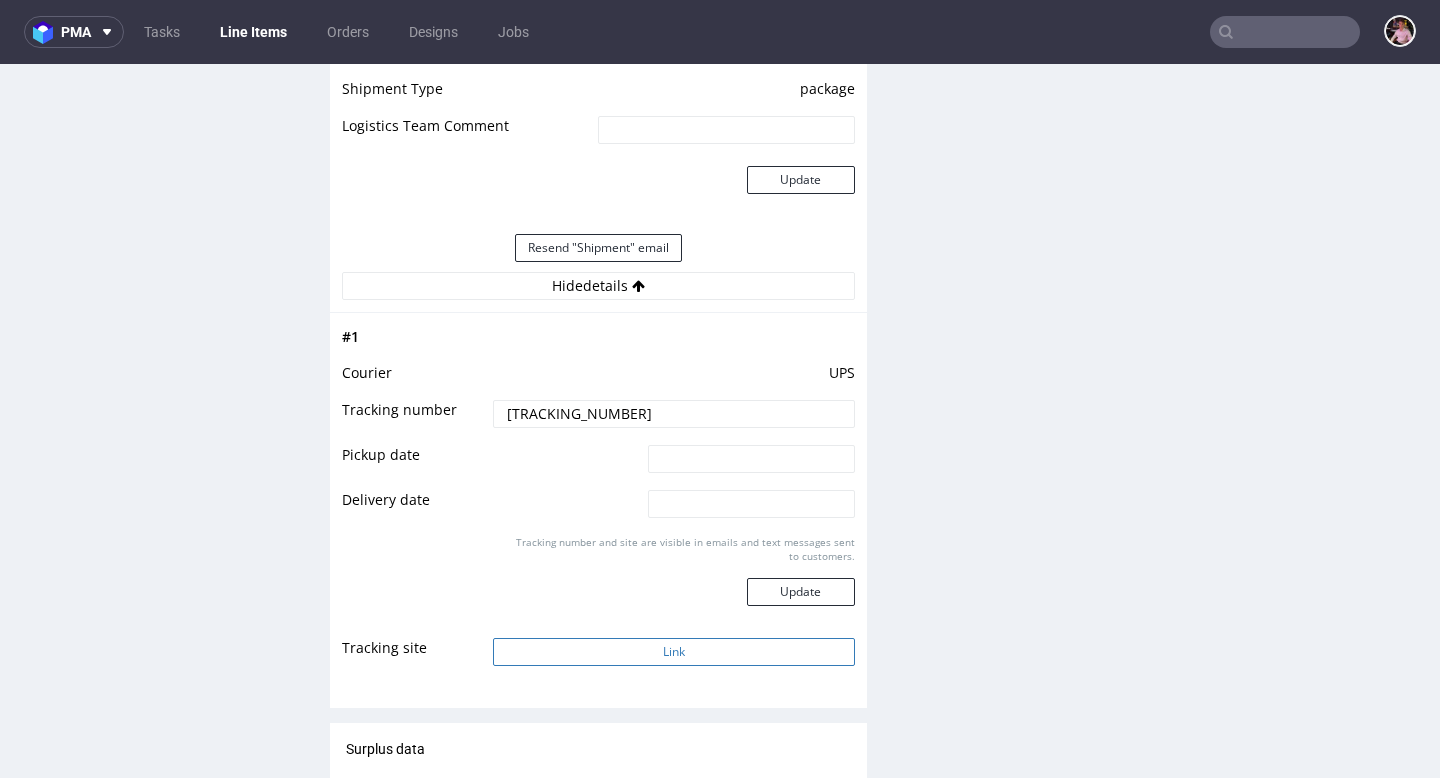 click on "Link" at bounding box center [673, 652] 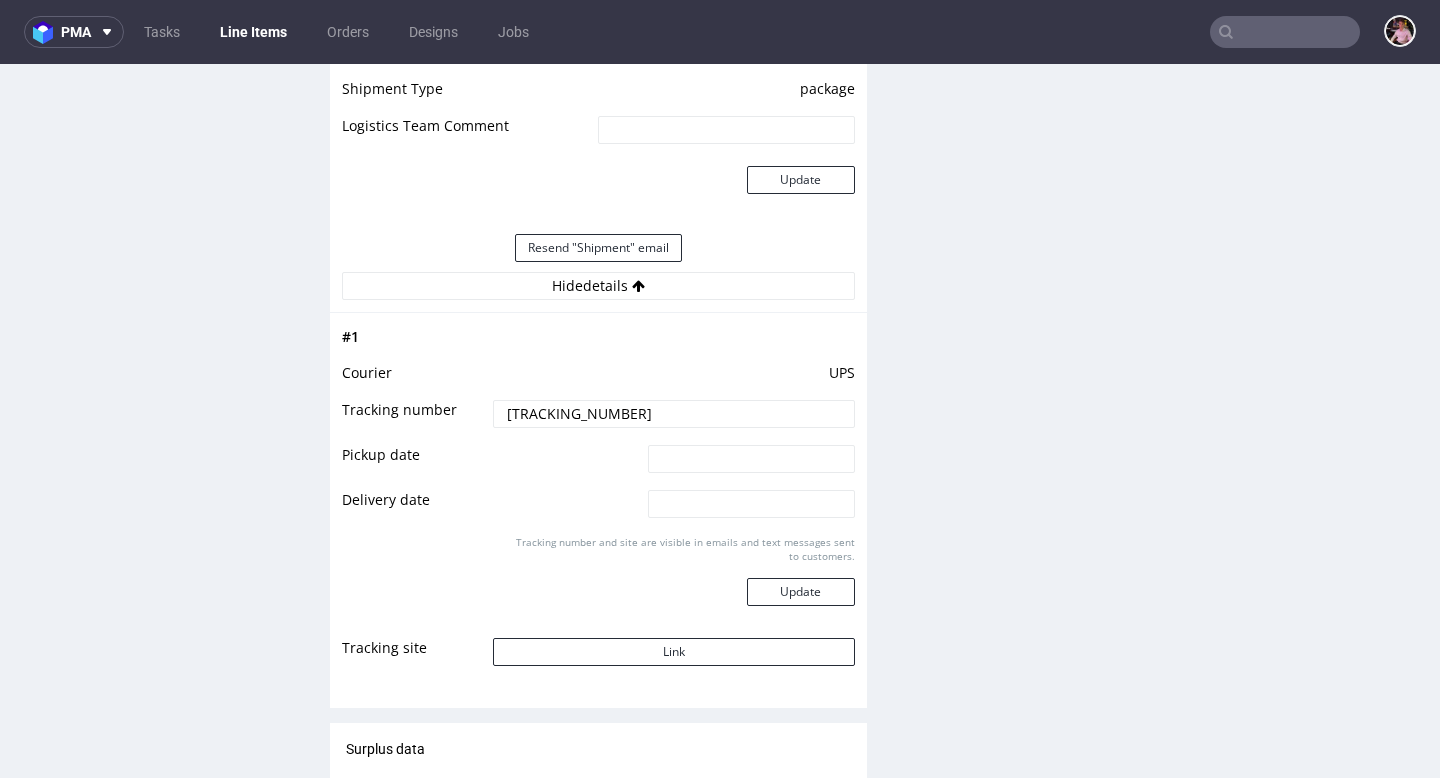 scroll, scrollTop: 0, scrollLeft: 0, axis: both 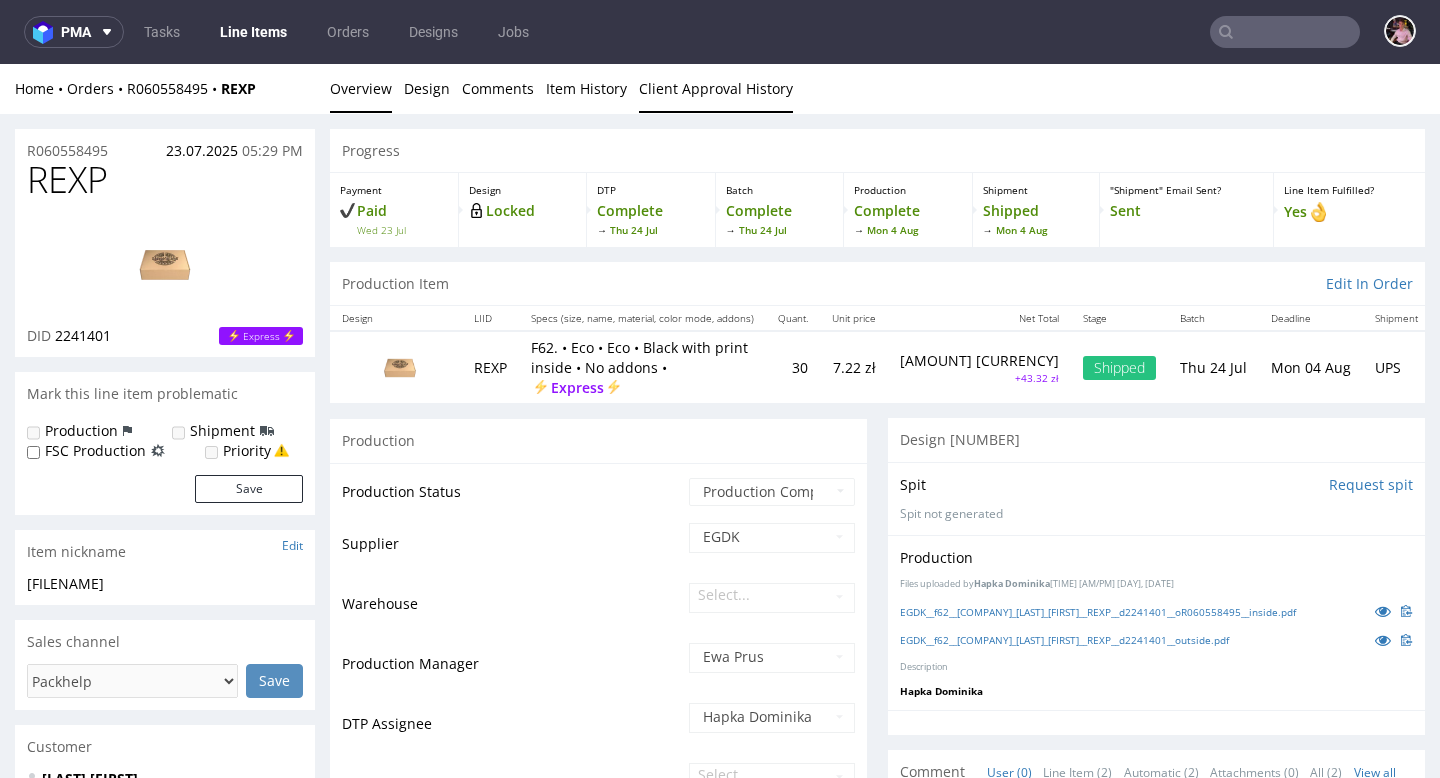 click on "Client Approval History" at bounding box center (716, 88) 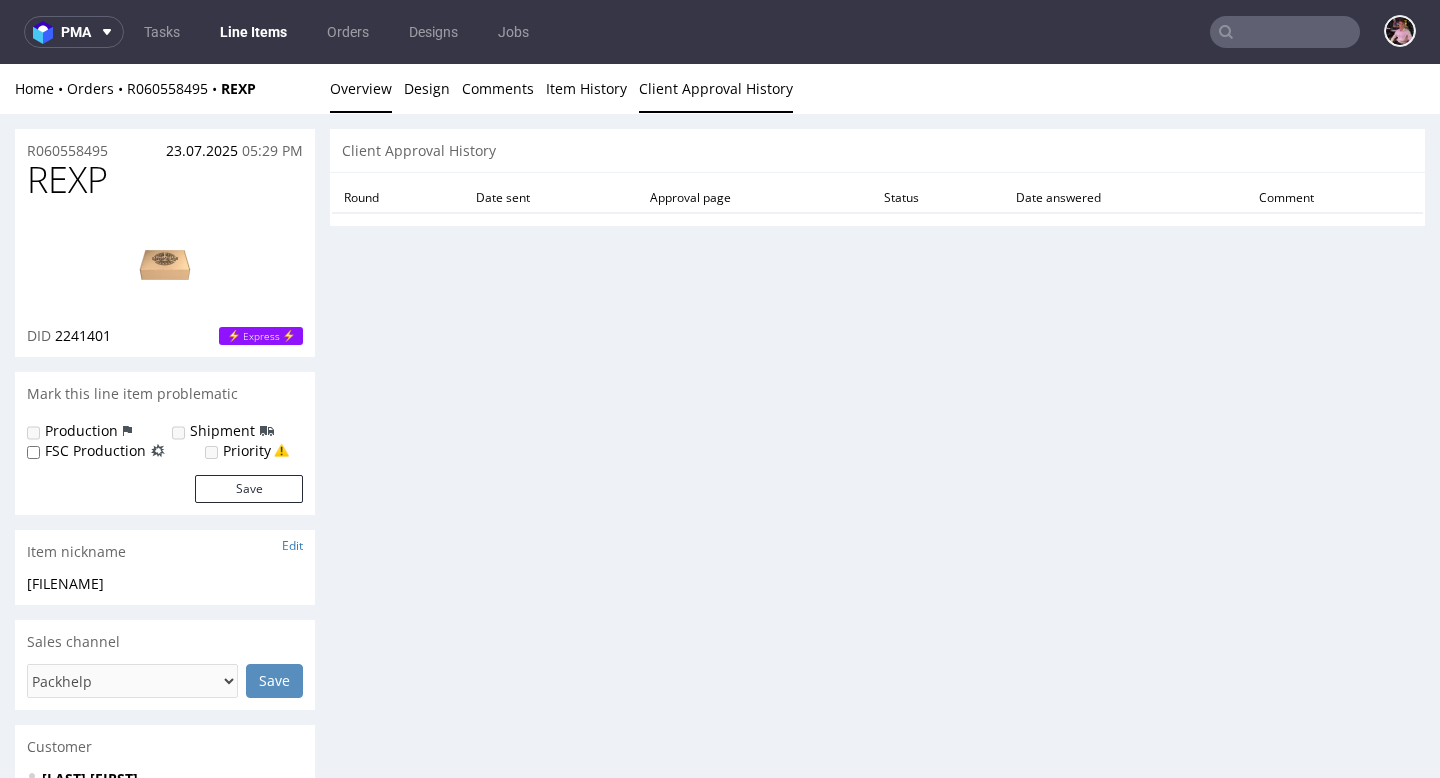 click on "Overview" at bounding box center (361, 88) 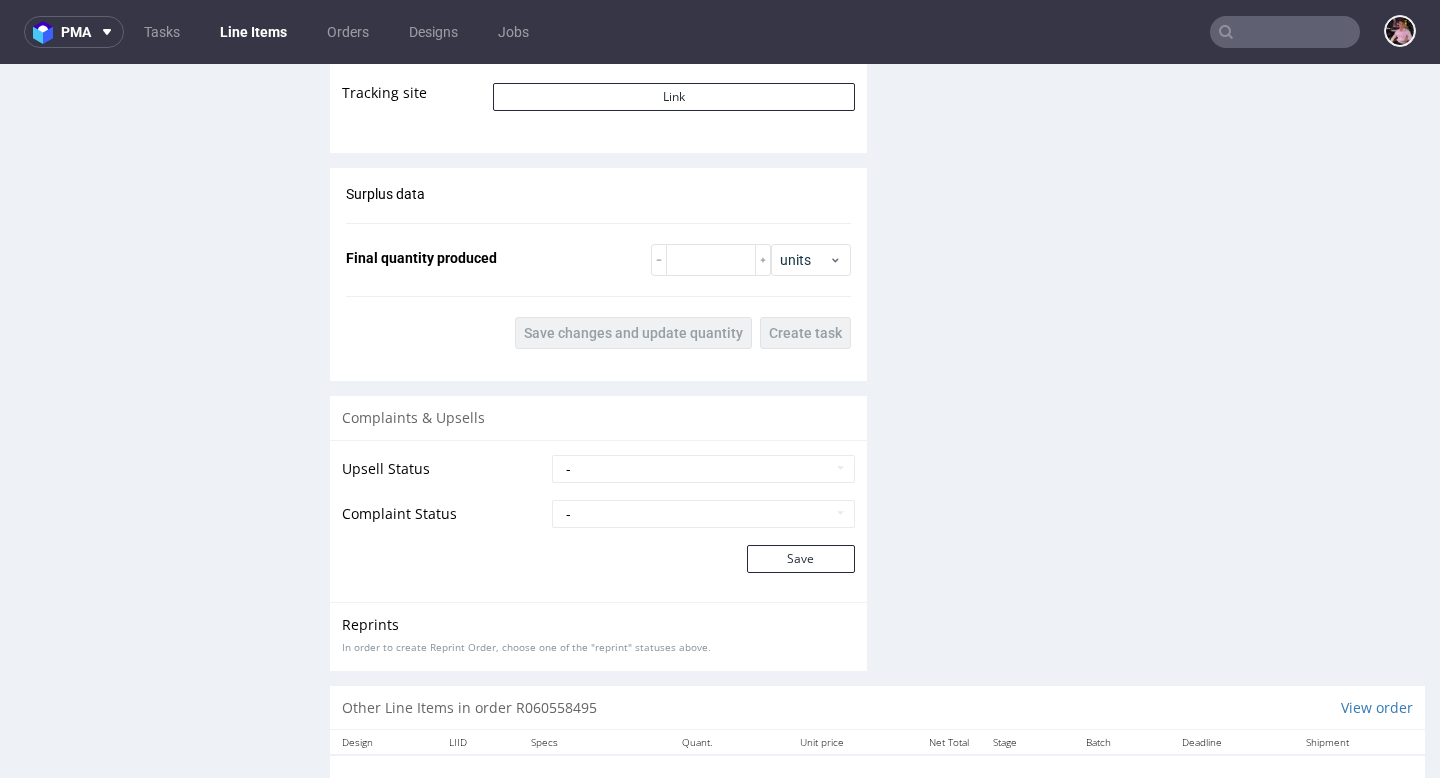 scroll, scrollTop: 2807, scrollLeft: 0, axis: vertical 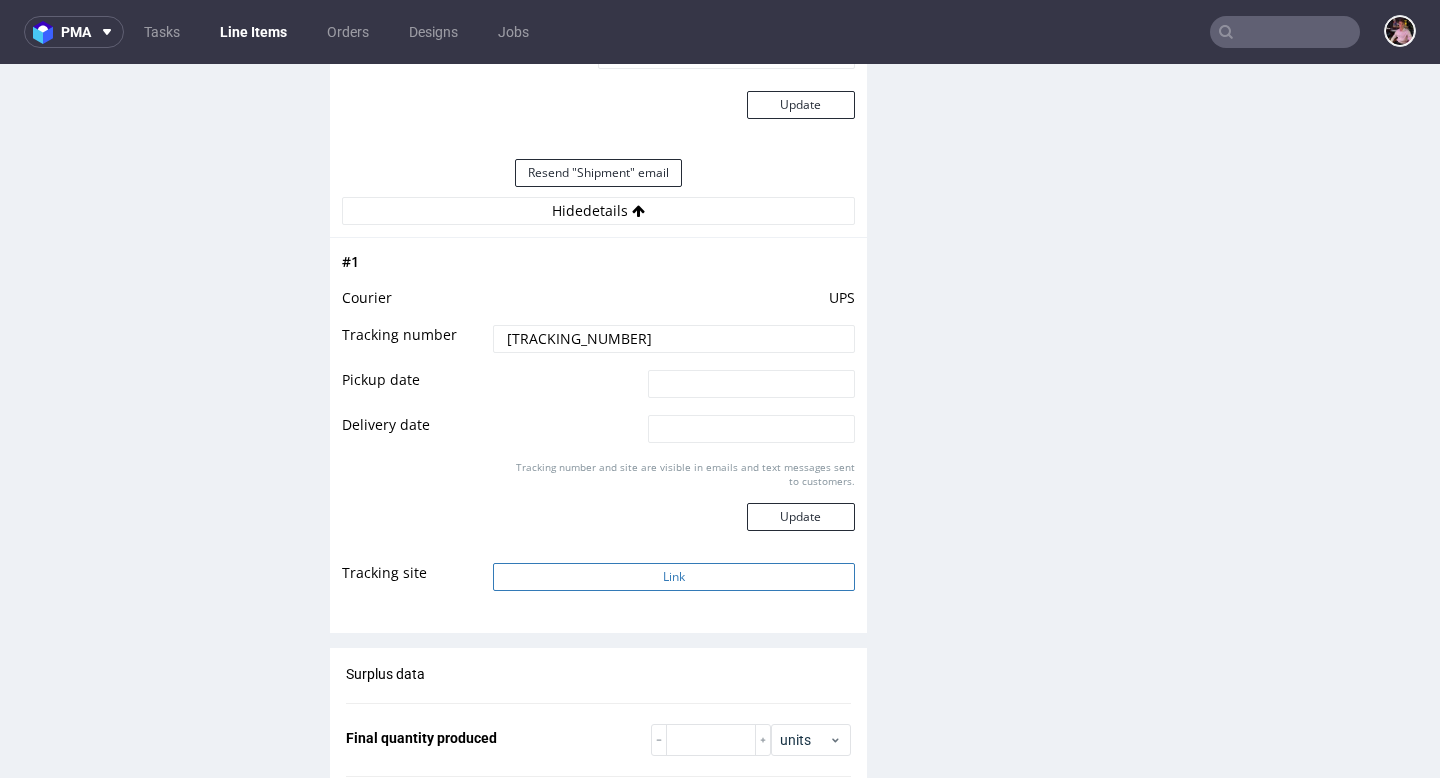 click on "Link" at bounding box center [673, 577] 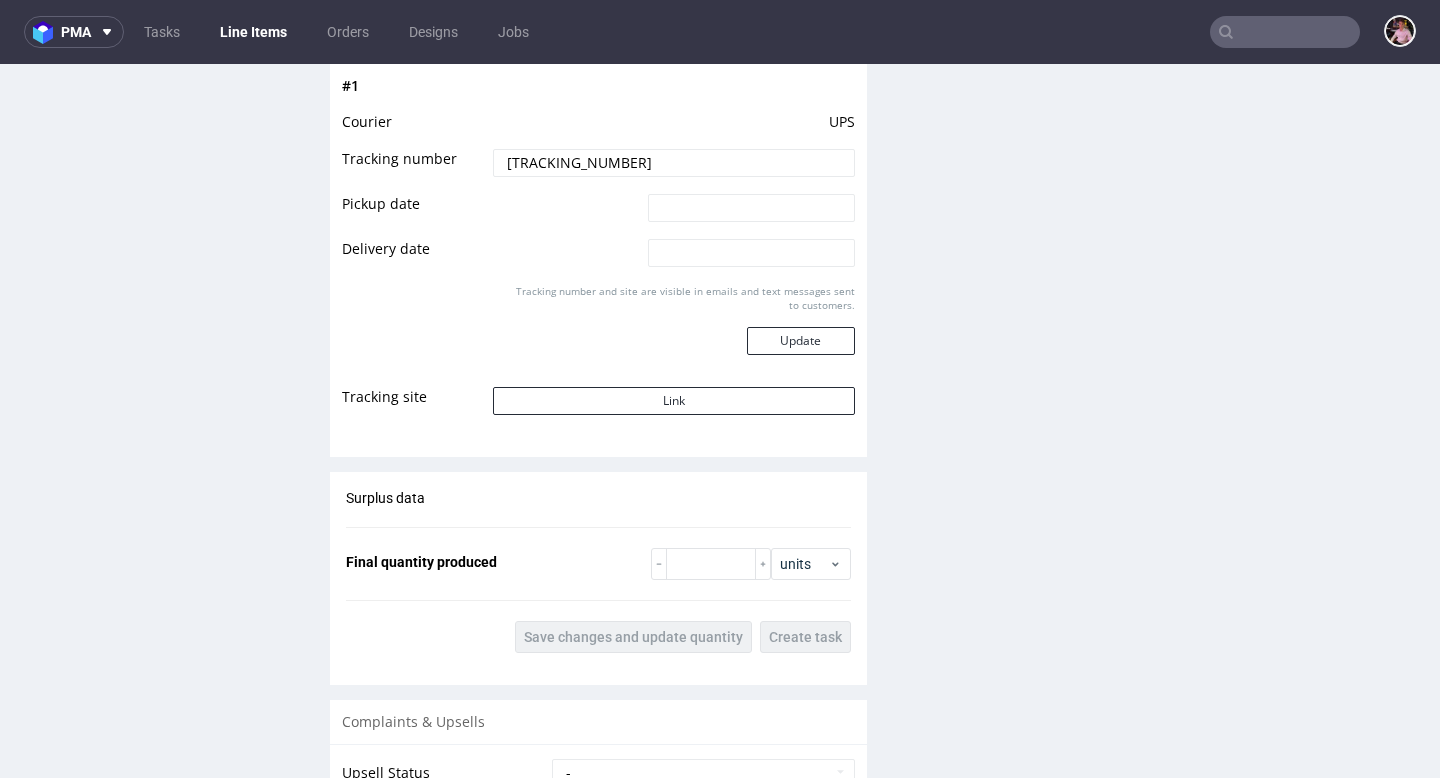 scroll, scrollTop: 2807, scrollLeft: 0, axis: vertical 